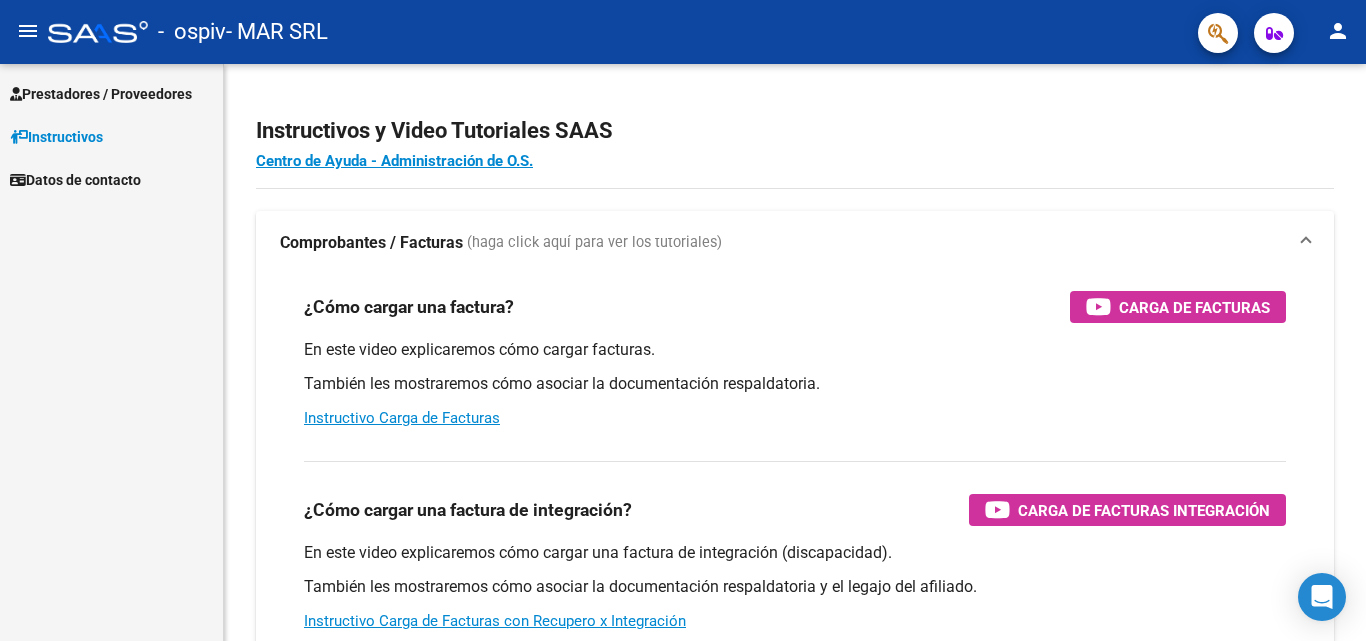 scroll, scrollTop: 0, scrollLeft: 0, axis: both 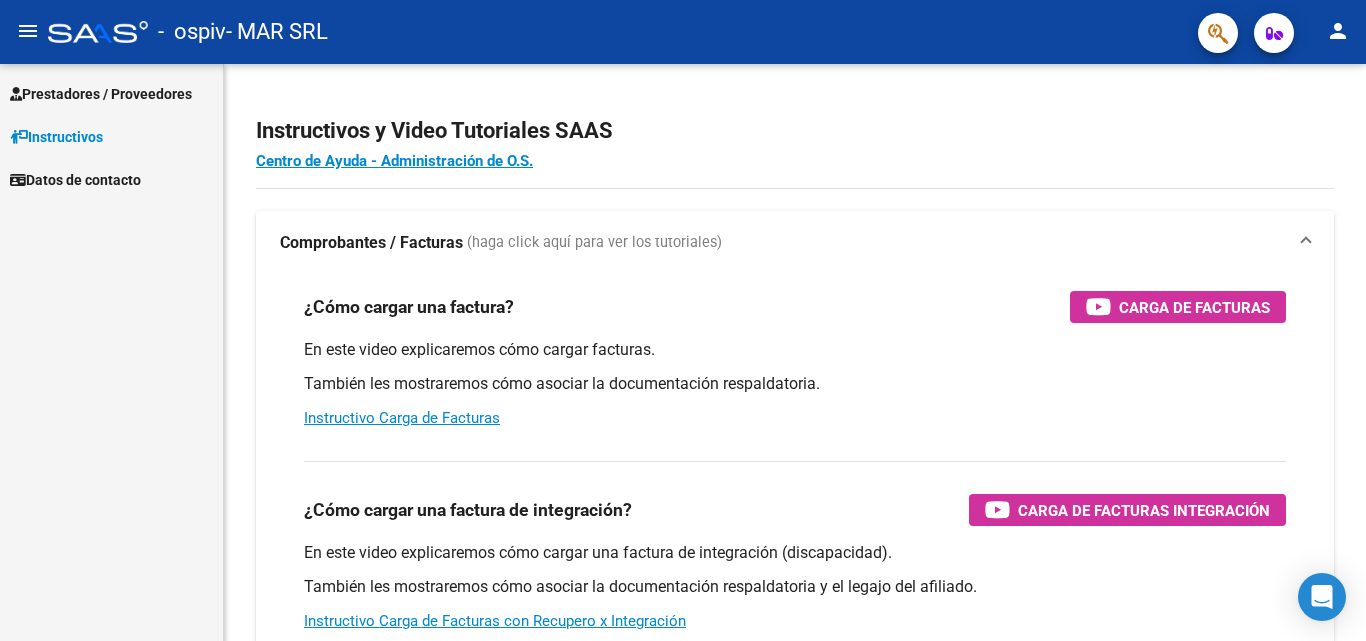 click on "menu" 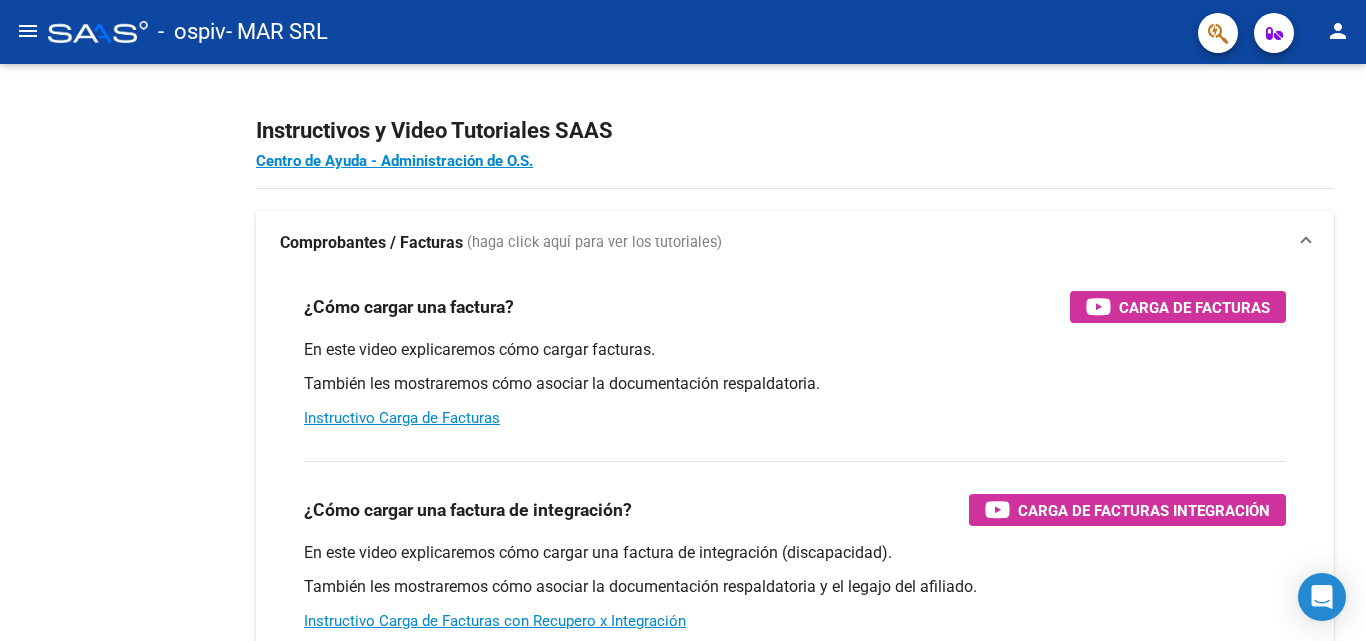 click on "menu" 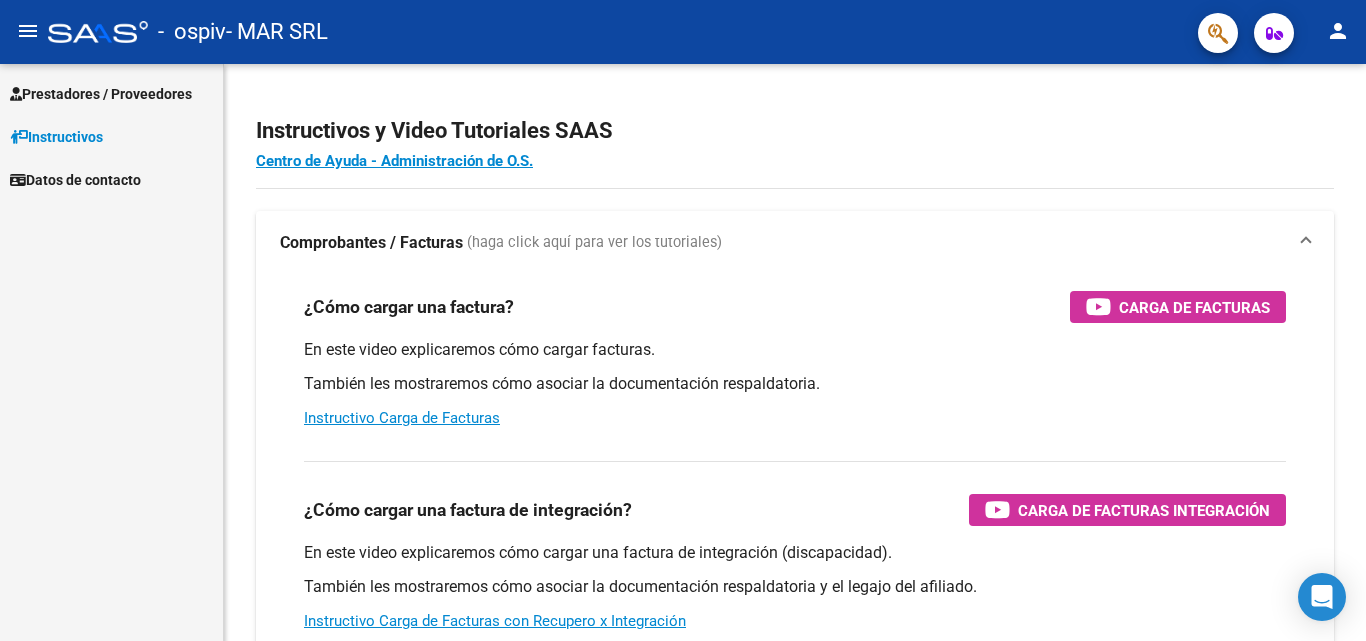 click on "Prestadores / Proveedores Facturas - Listado/Carga Facturas - Documentación Pagos x Transferencia Auditorías - Listado Auditorías - Comentarios Auditorías - Cambios Área Prestadores - Listado    Instructivos    Datos de contacto" at bounding box center [111, 352] 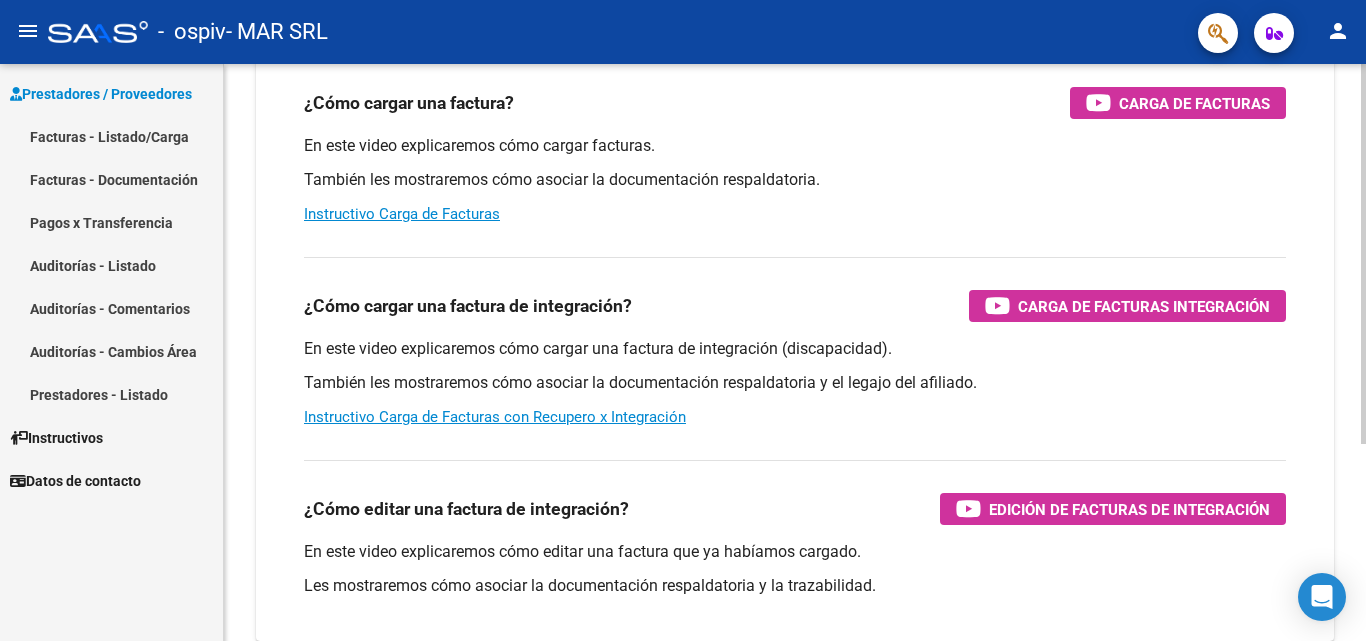 scroll, scrollTop: 0, scrollLeft: 0, axis: both 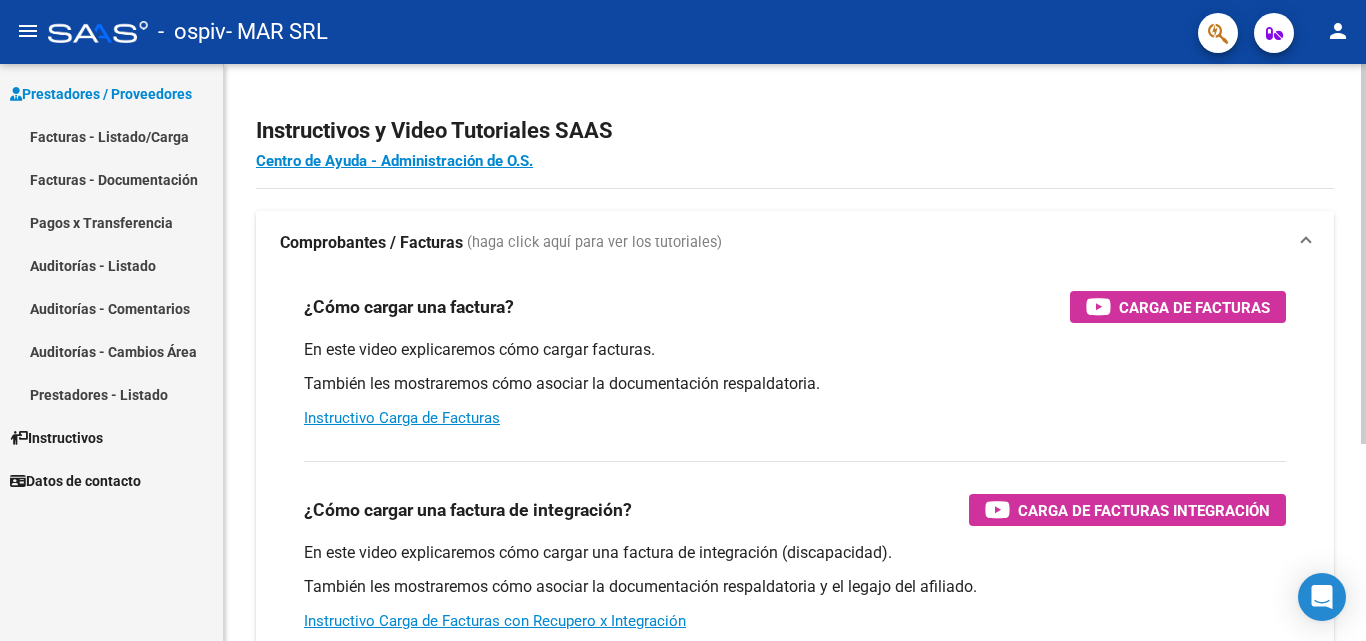 click on "Comprobantes / Facturas" at bounding box center [371, 243] 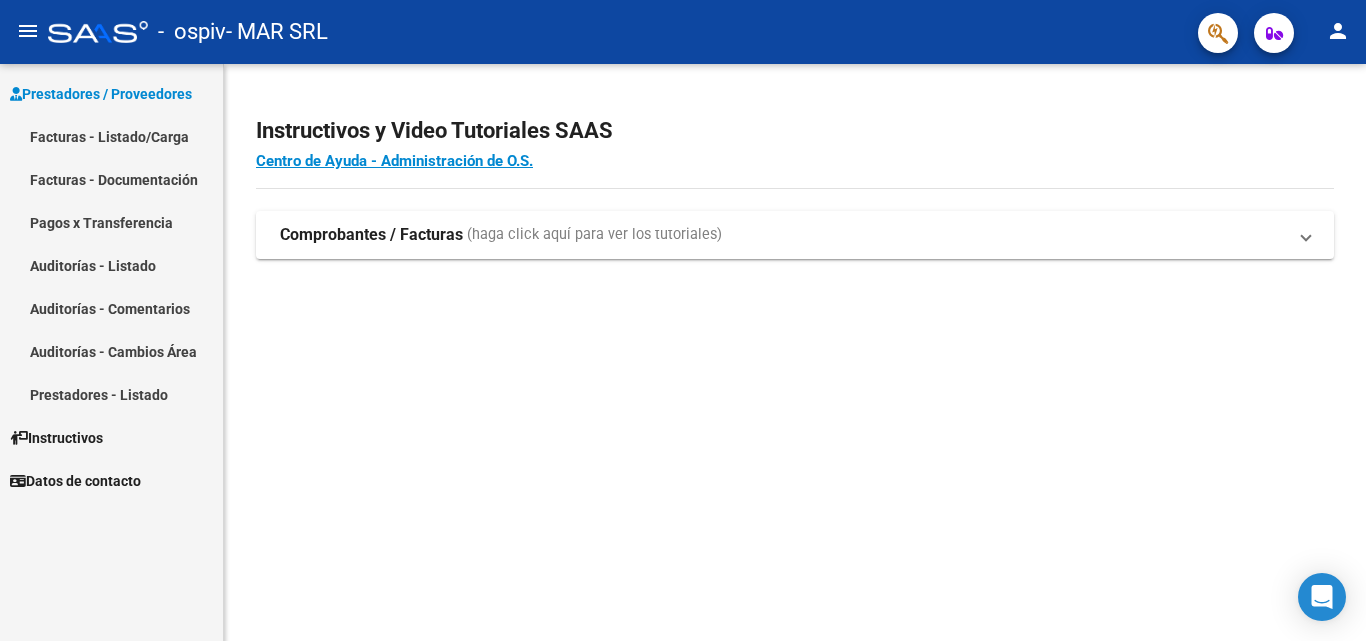 click on "Facturas - Documentación" at bounding box center [111, 179] 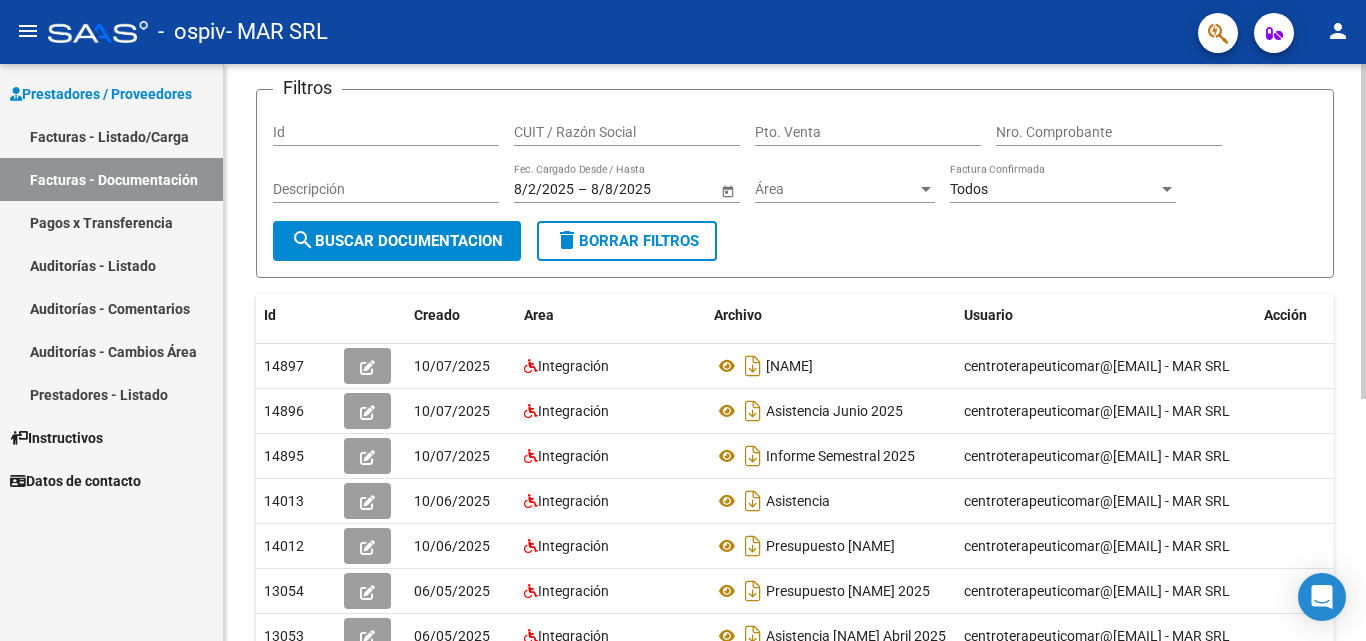 scroll, scrollTop: 0, scrollLeft: 0, axis: both 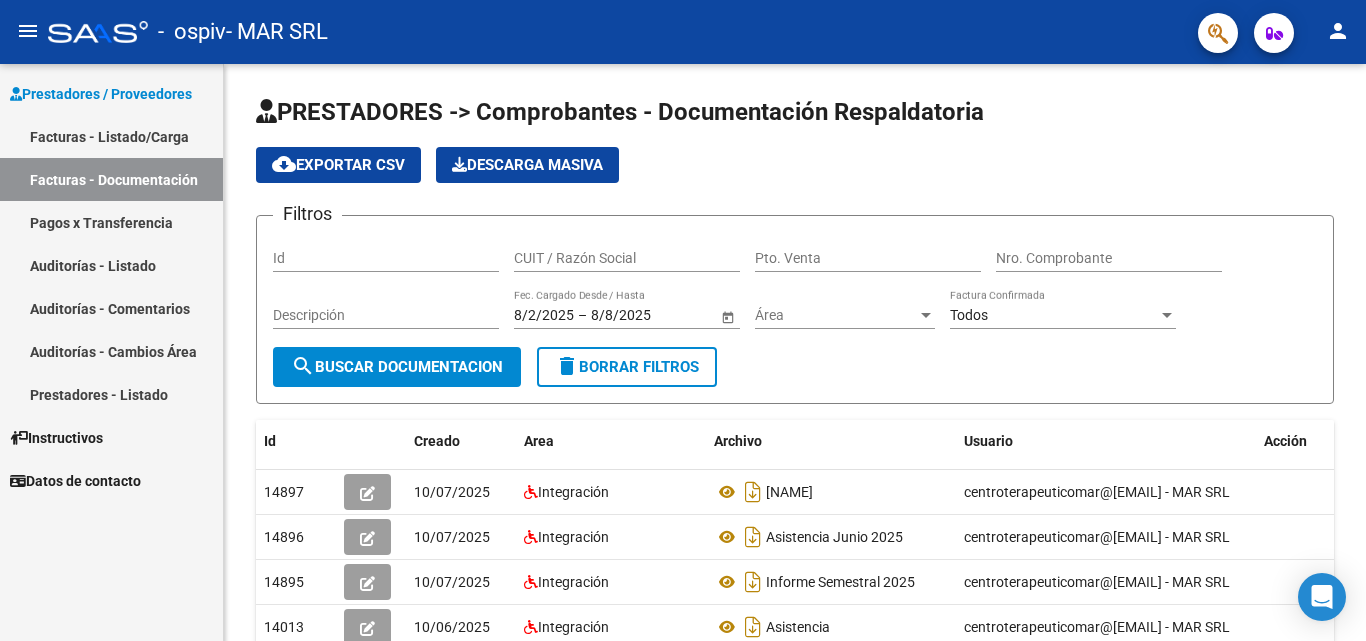 click on "Pagos x Transferencia" at bounding box center [111, 222] 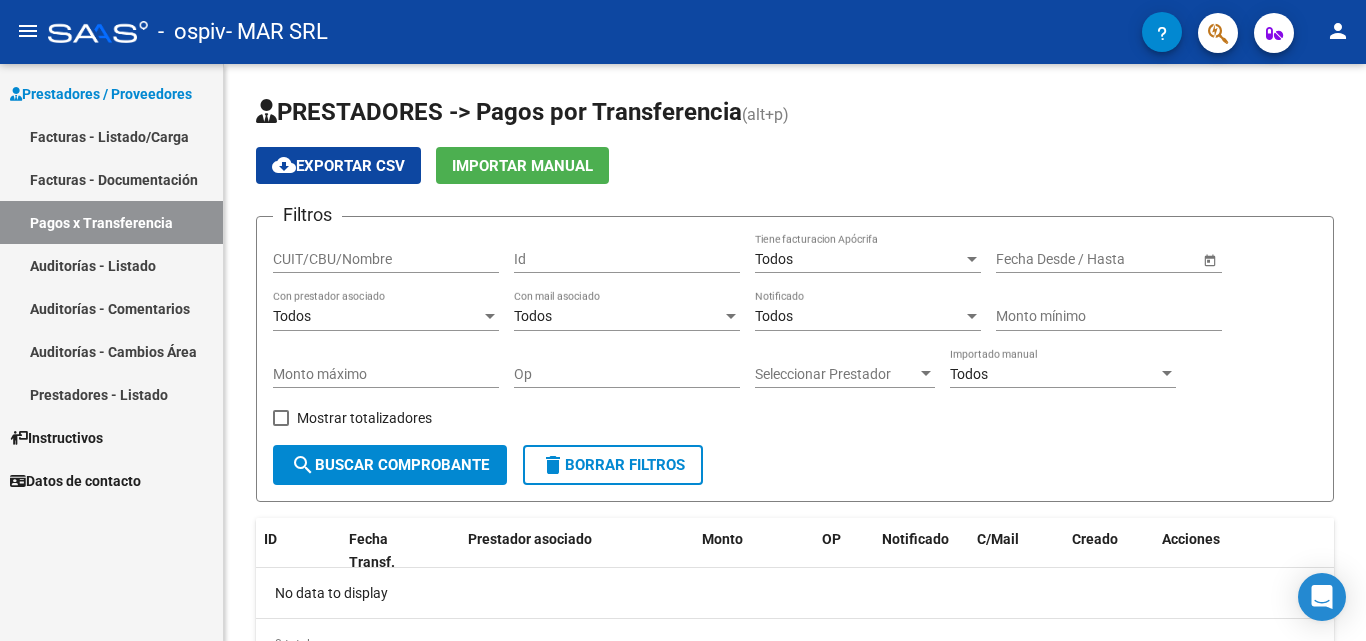 click on "Facturas - Listado/Carga" at bounding box center [111, 136] 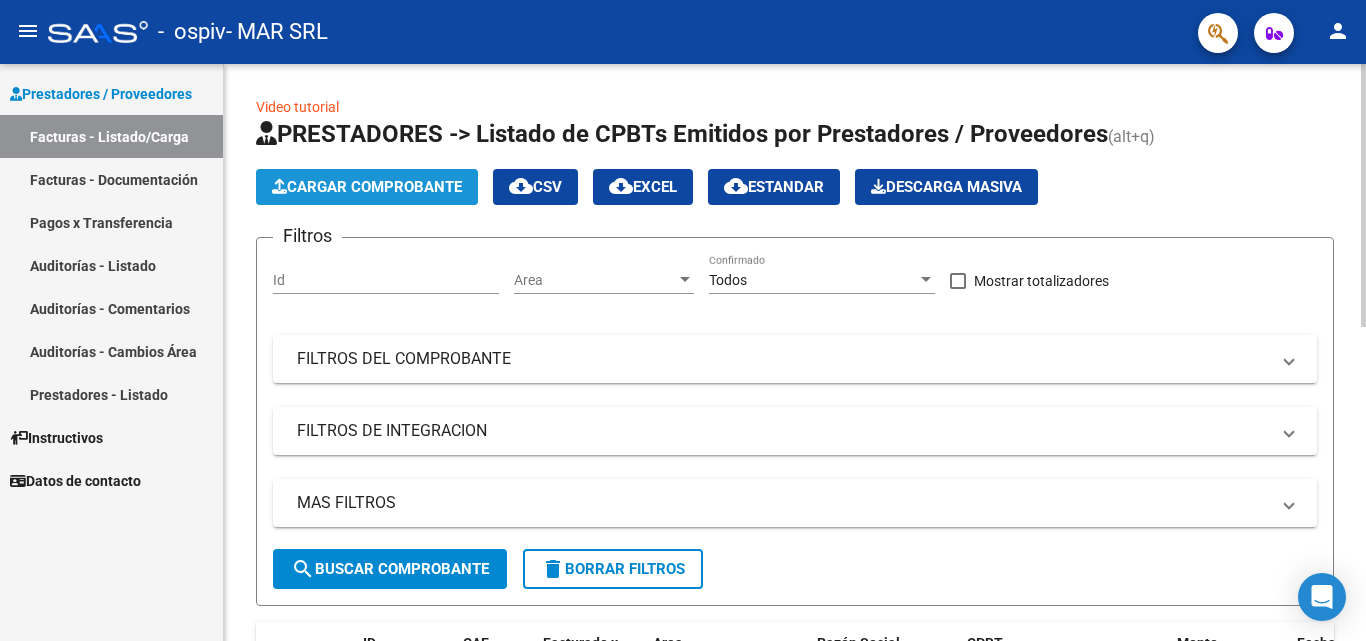 click on "Cargar Comprobante" 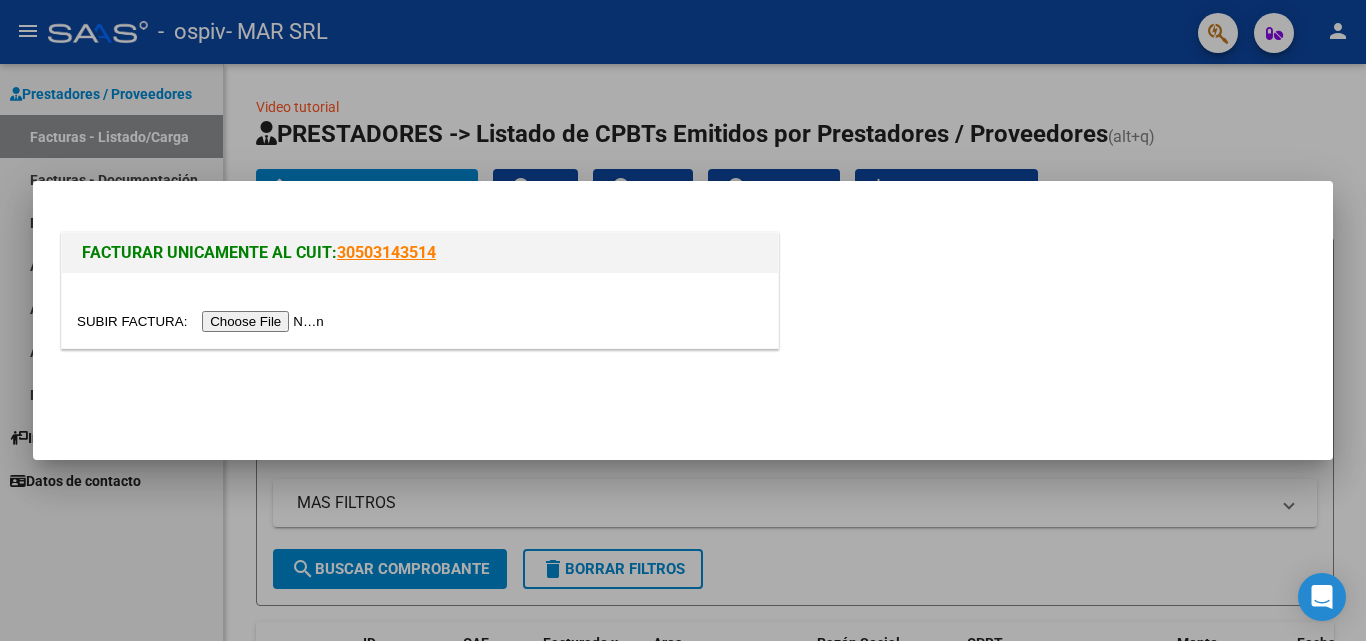 click at bounding box center (203, 321) 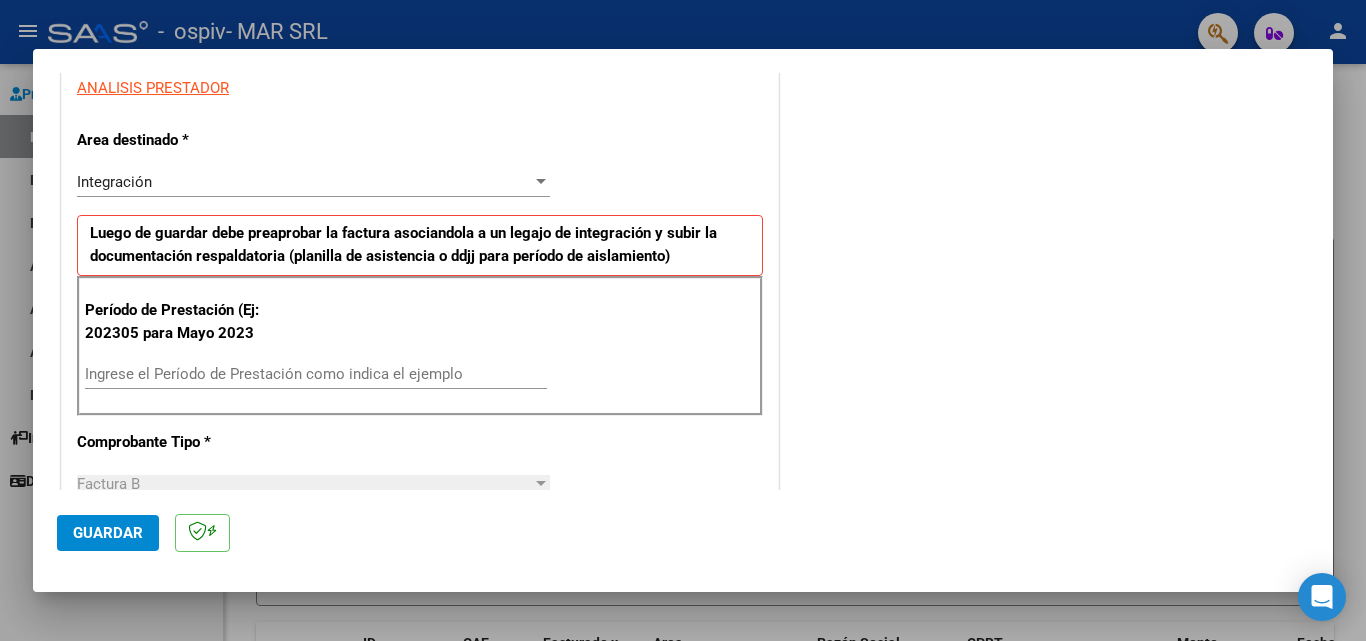 scroll, scrollTop: 400, scrollLeft: 0, axis: vertical 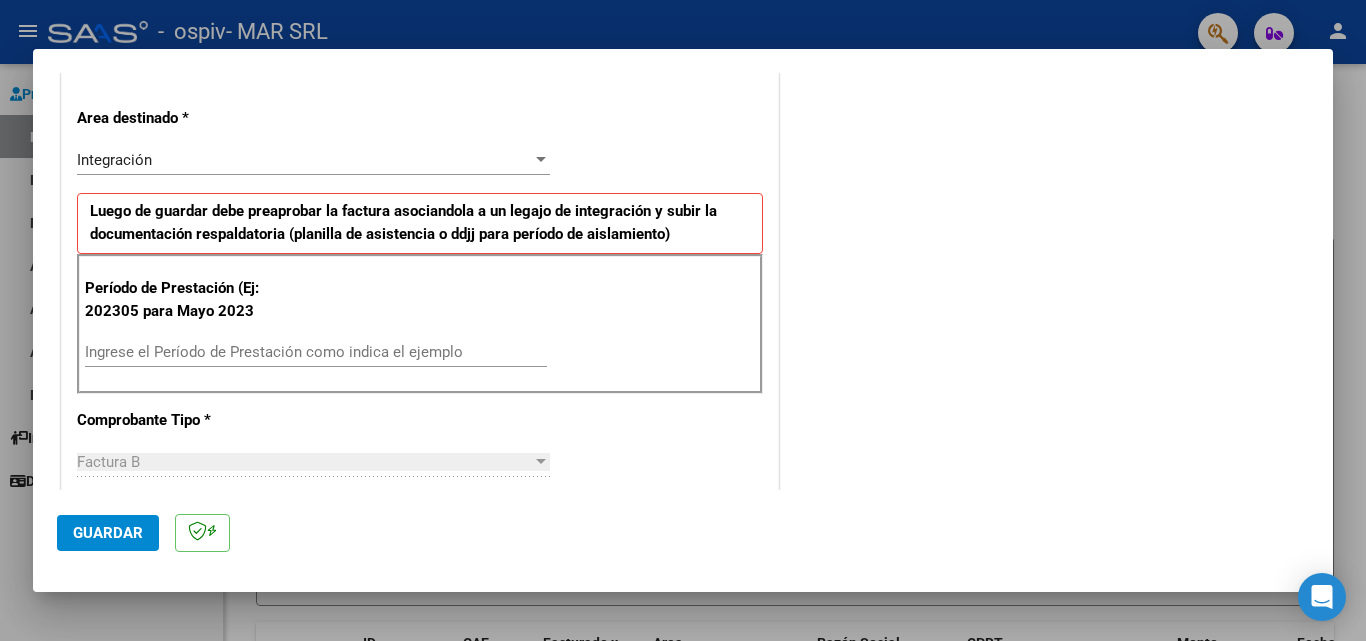 click on "Ingrese el Período de Prestación como indica el ejemplo" at bounding box center [316, 352] 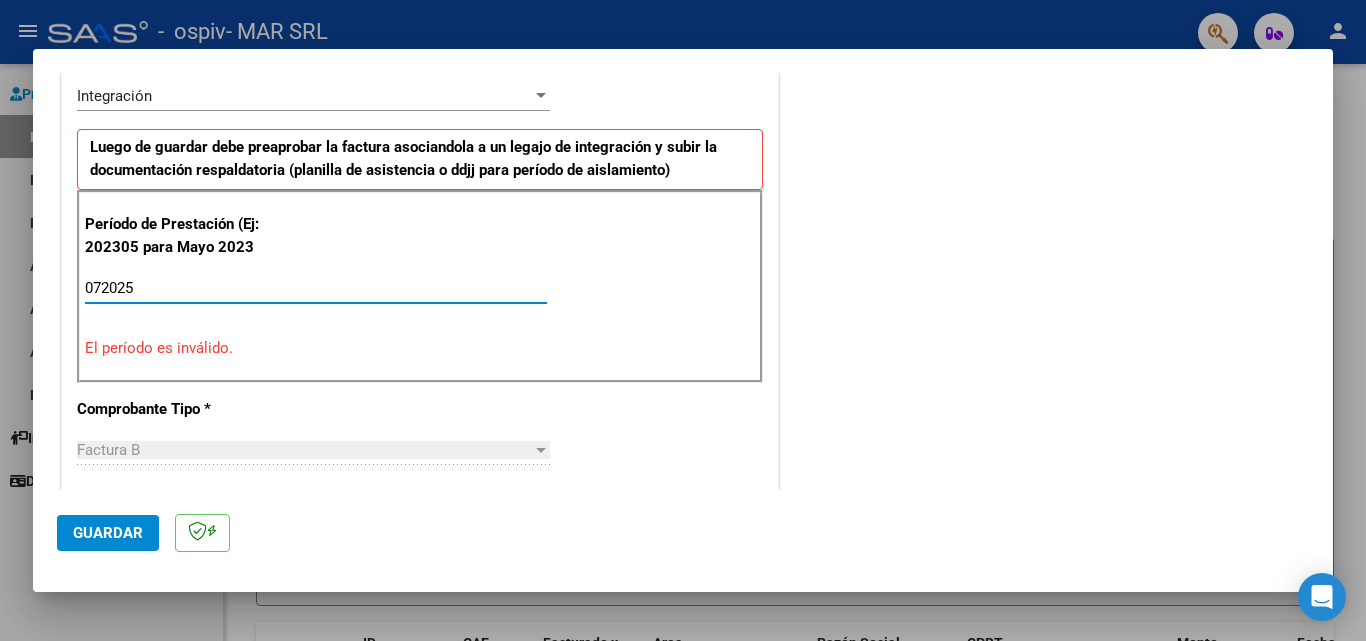 scroll, scrollTop: 600, scrollLeft: 0, axis: vertical 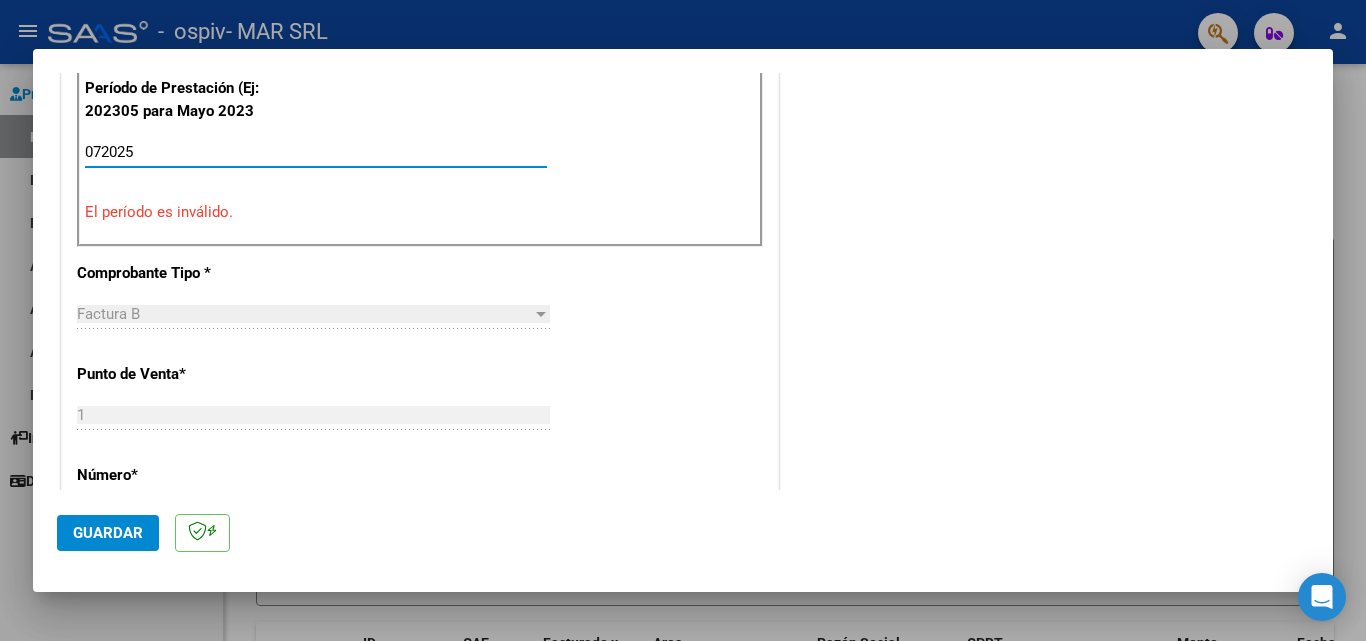 type on "072025" 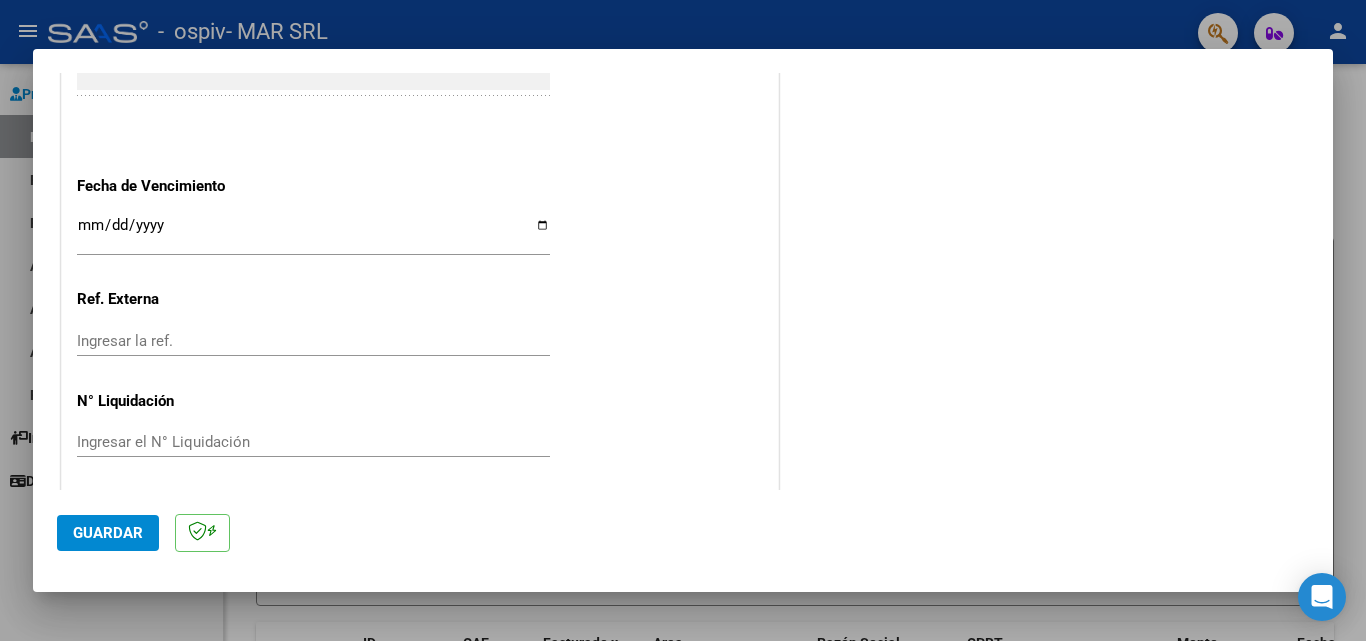 scroll, scrollTop: 1358, scrollLeft: 0, axis: vertical 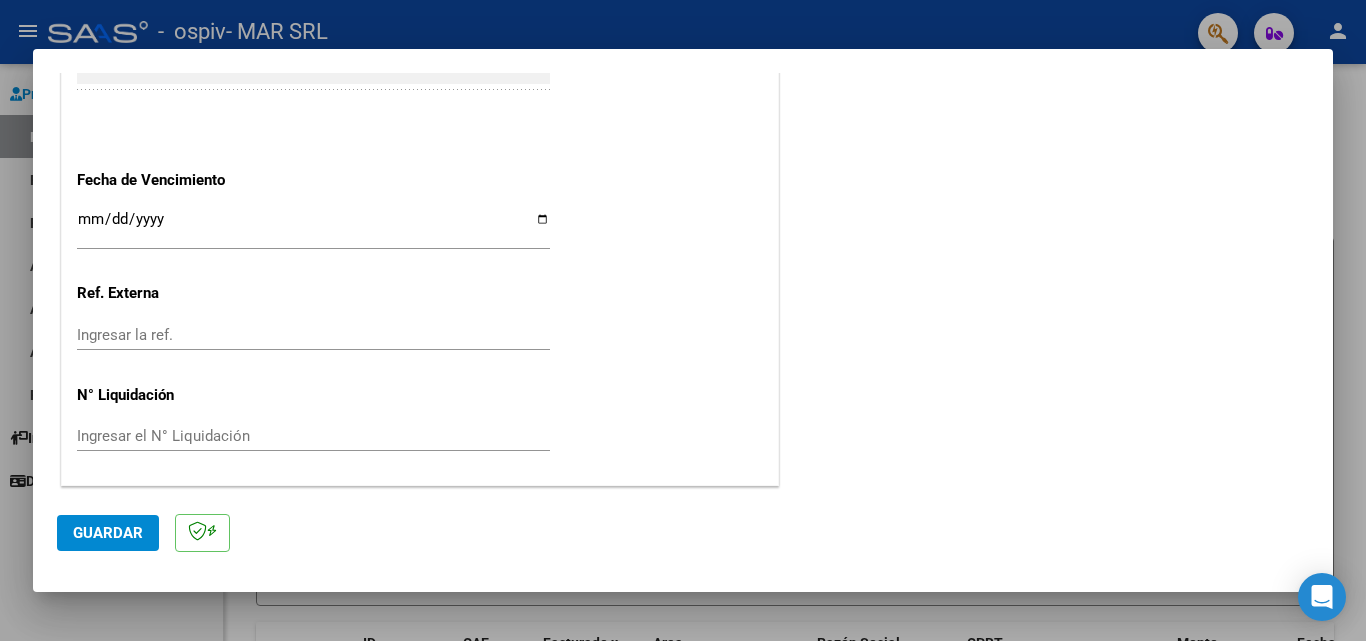 click on "Ingresar la fecha" at bounding box center (313, 227) 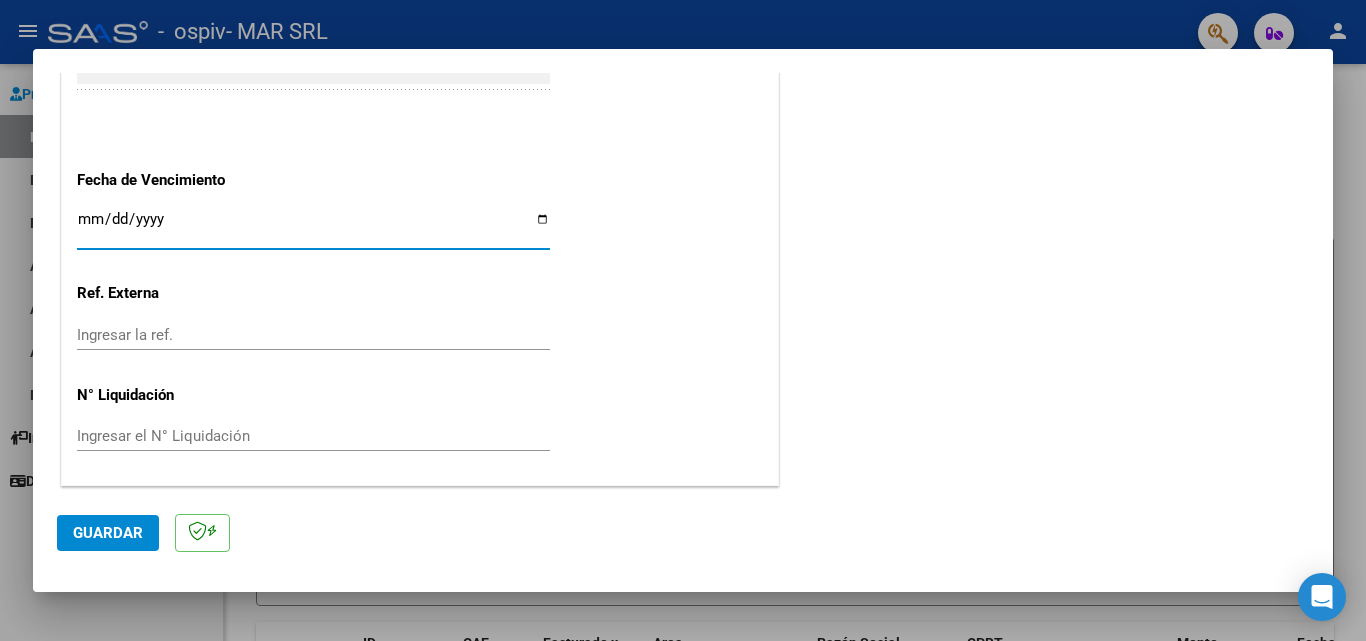 click on "Ingresar la fecha" at bounding box center [313, 227] 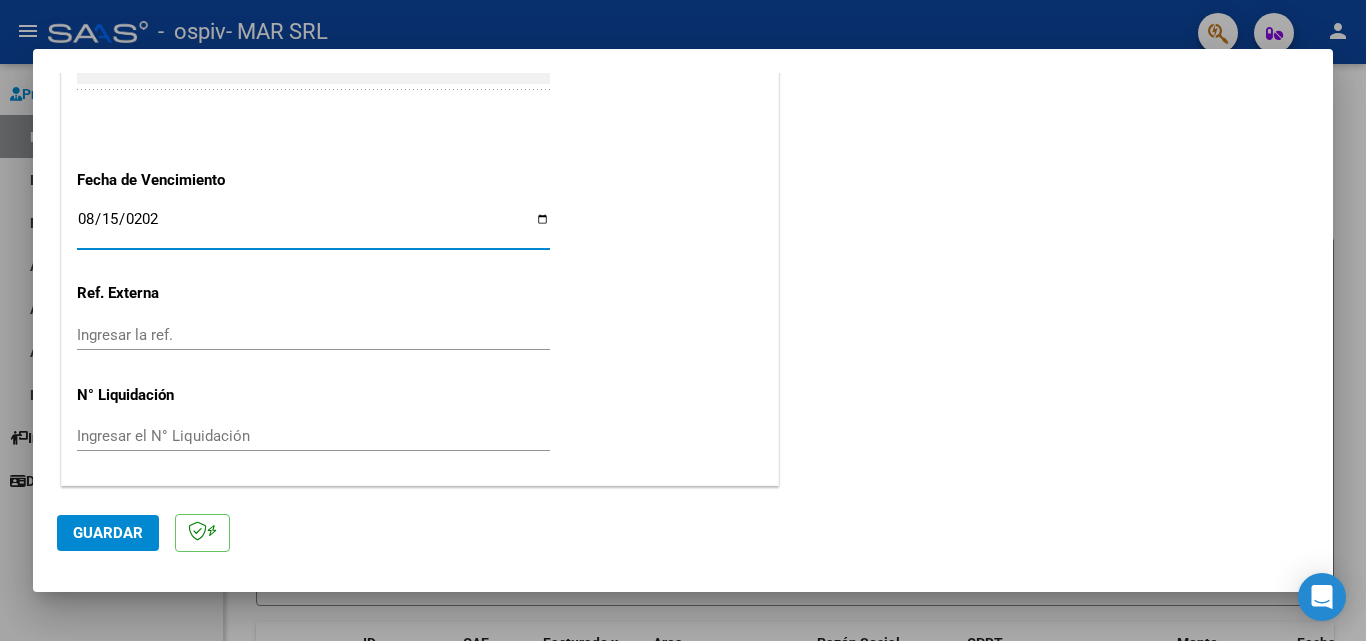 type on "2025-08-15" 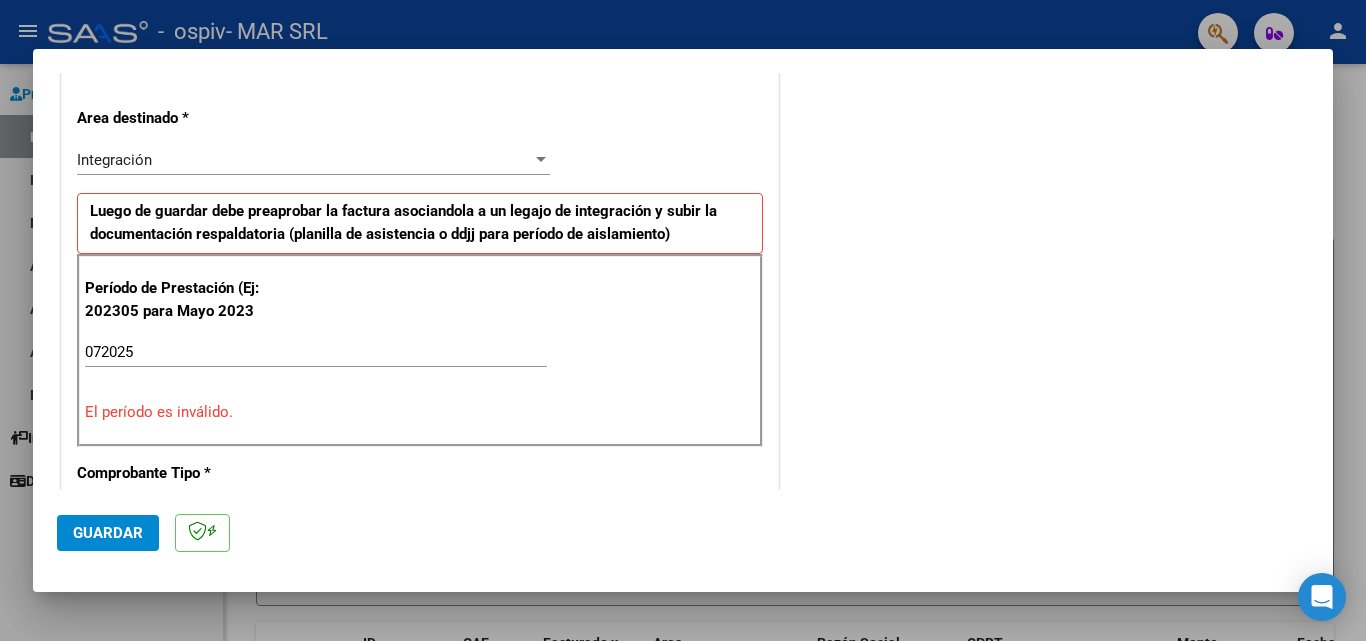 scroll, scrollTop: 558, scrollLeft: 0, axis: vertical 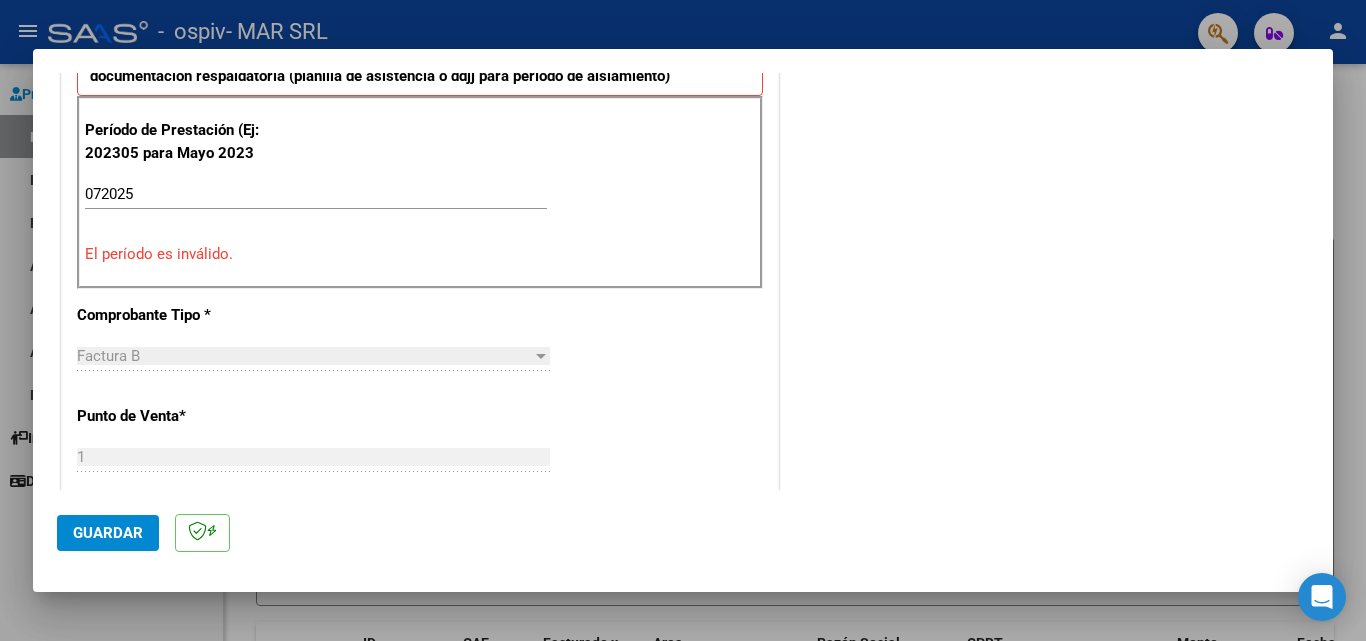 click on "El período es inválido." at bounding box center [420, 254] 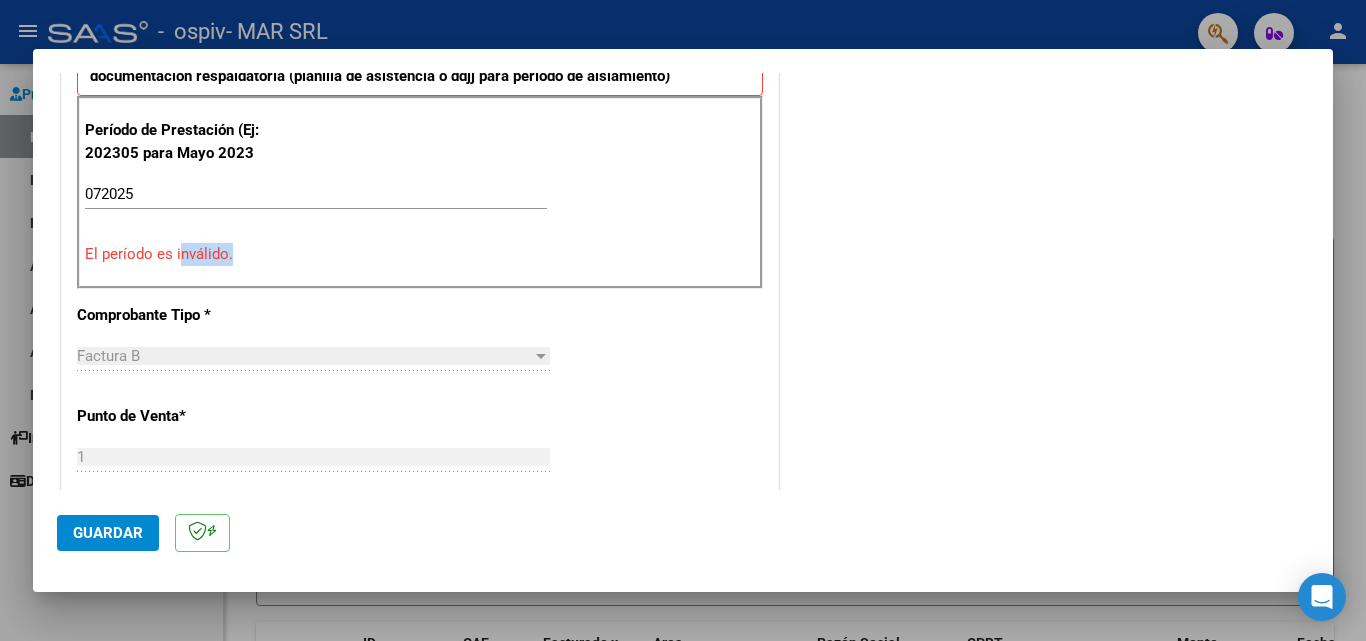 click on "072025" at bounding box center (316, 194) 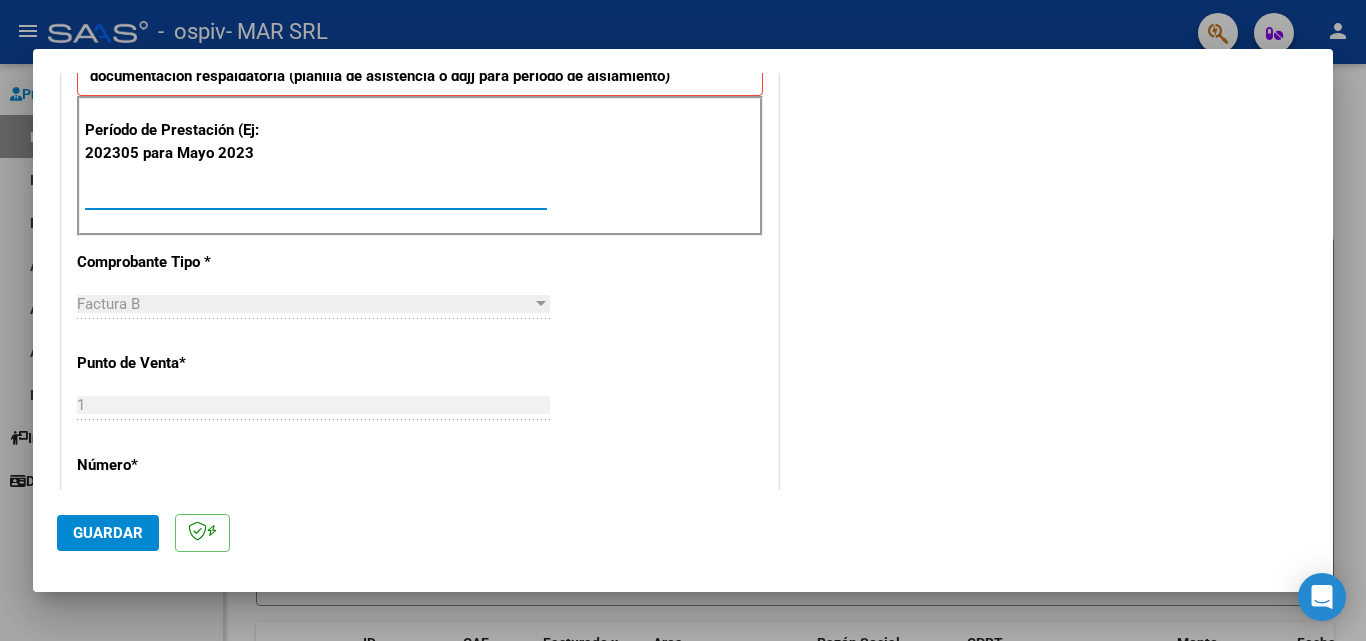 type on "072025" 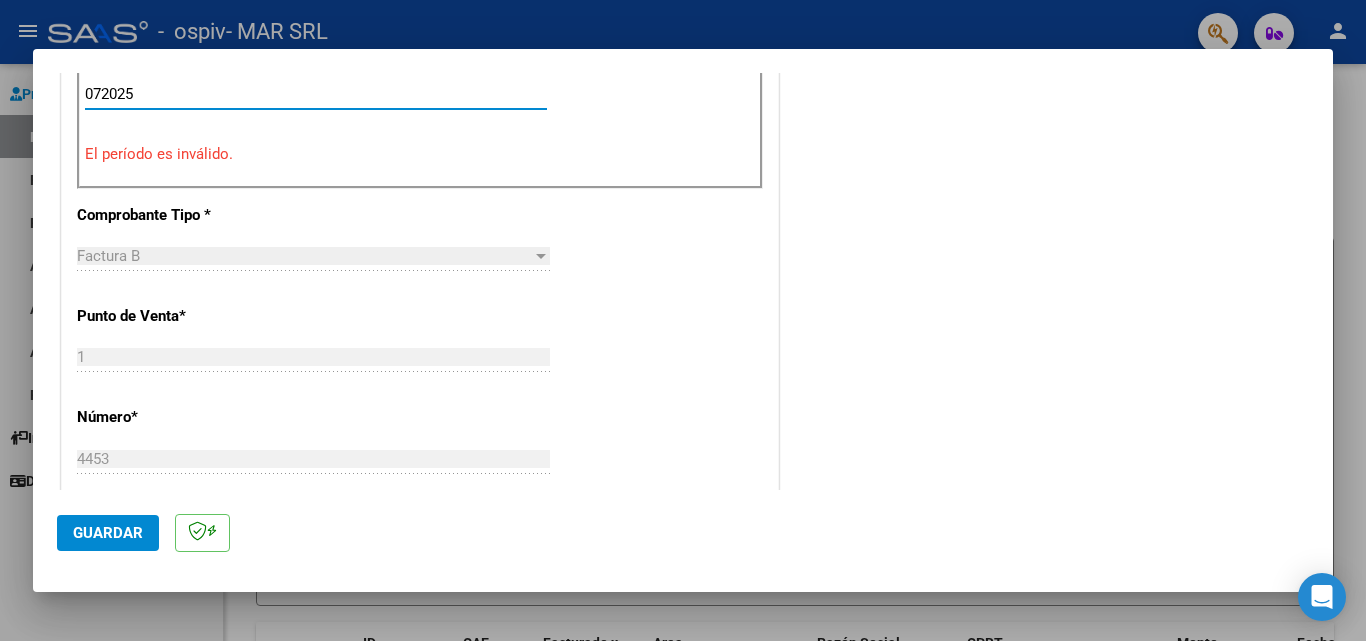 click on "Guardar" 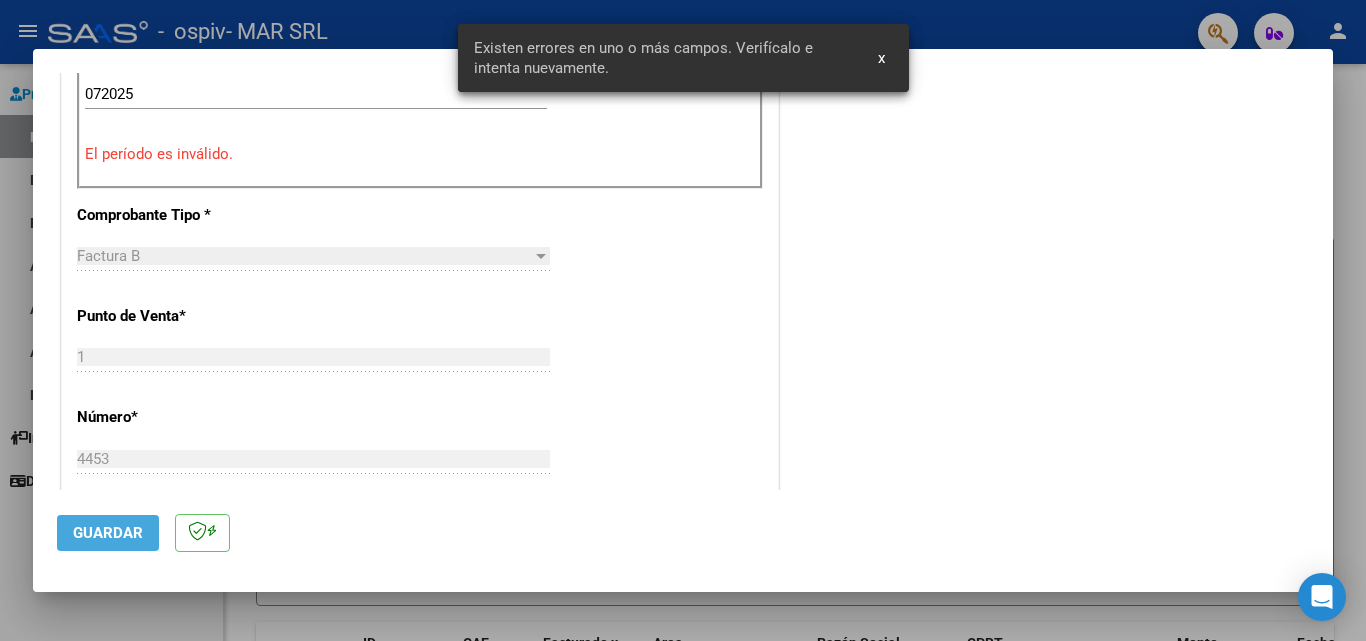 scroll, scrollTop: 451, scrollLeft: 0, axis: vertical 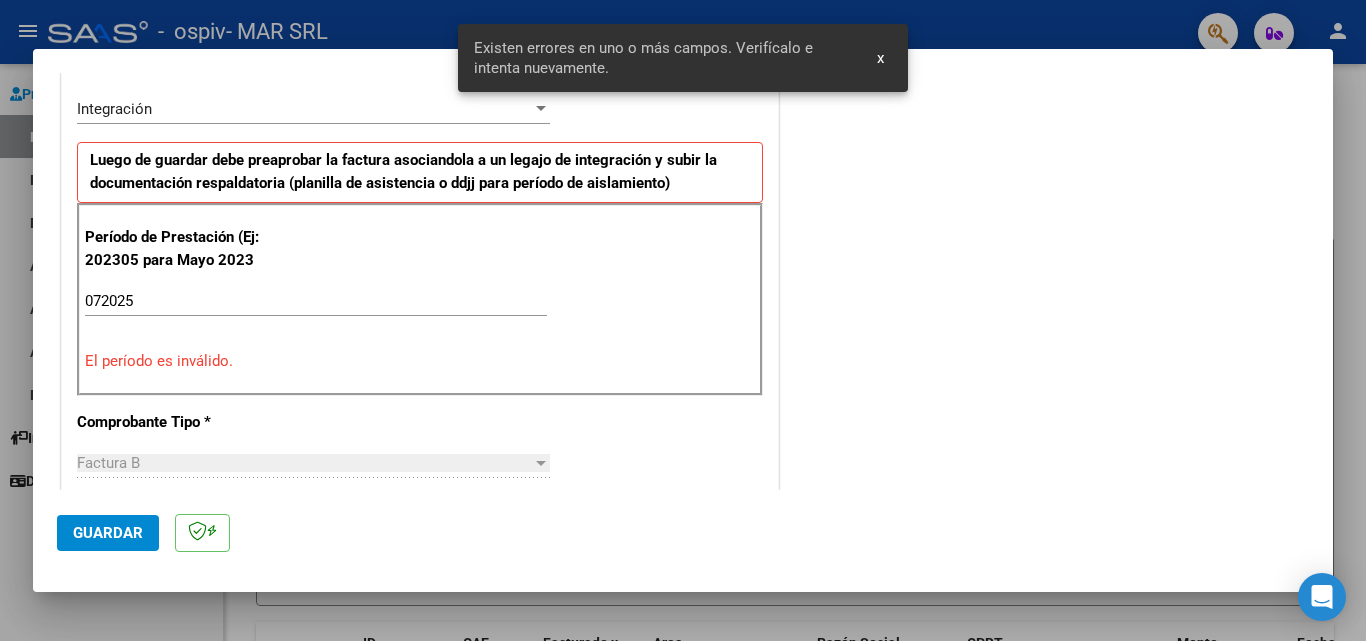 click on "072025" at bounding box center [316, 301] 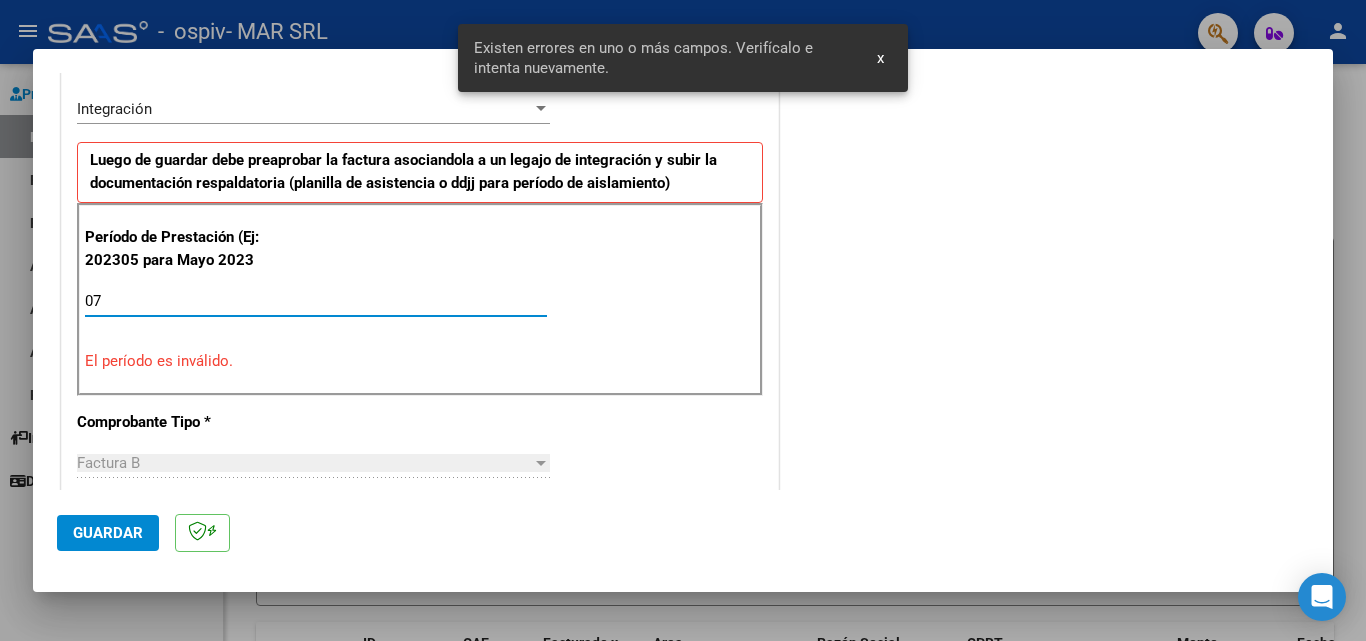 type on "0" 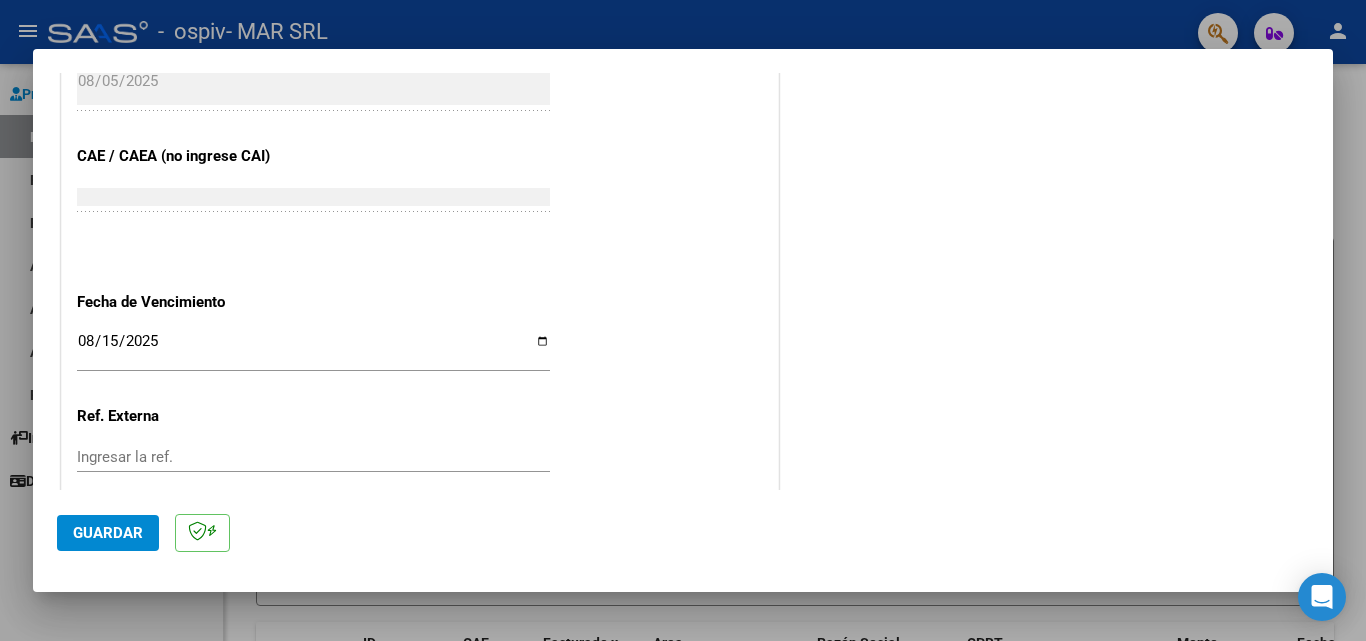 scroll, scrollTop: 1105, scrollLeft: 0, axis: vertical 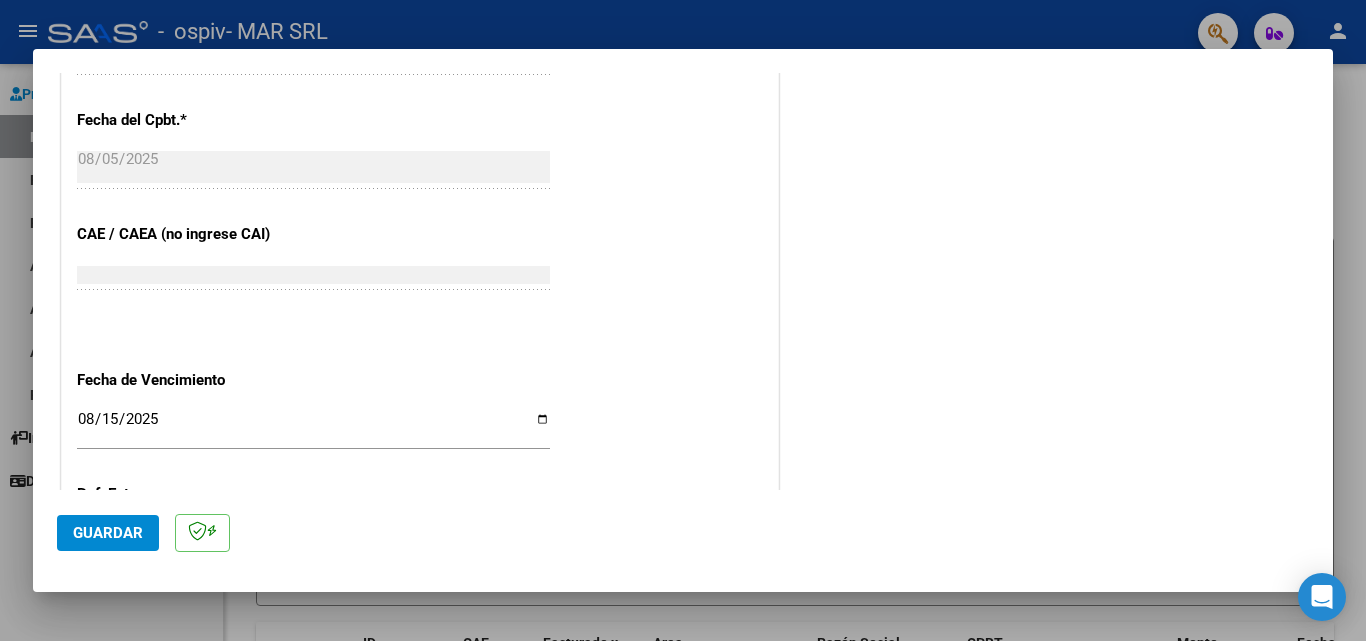 type on "202507" 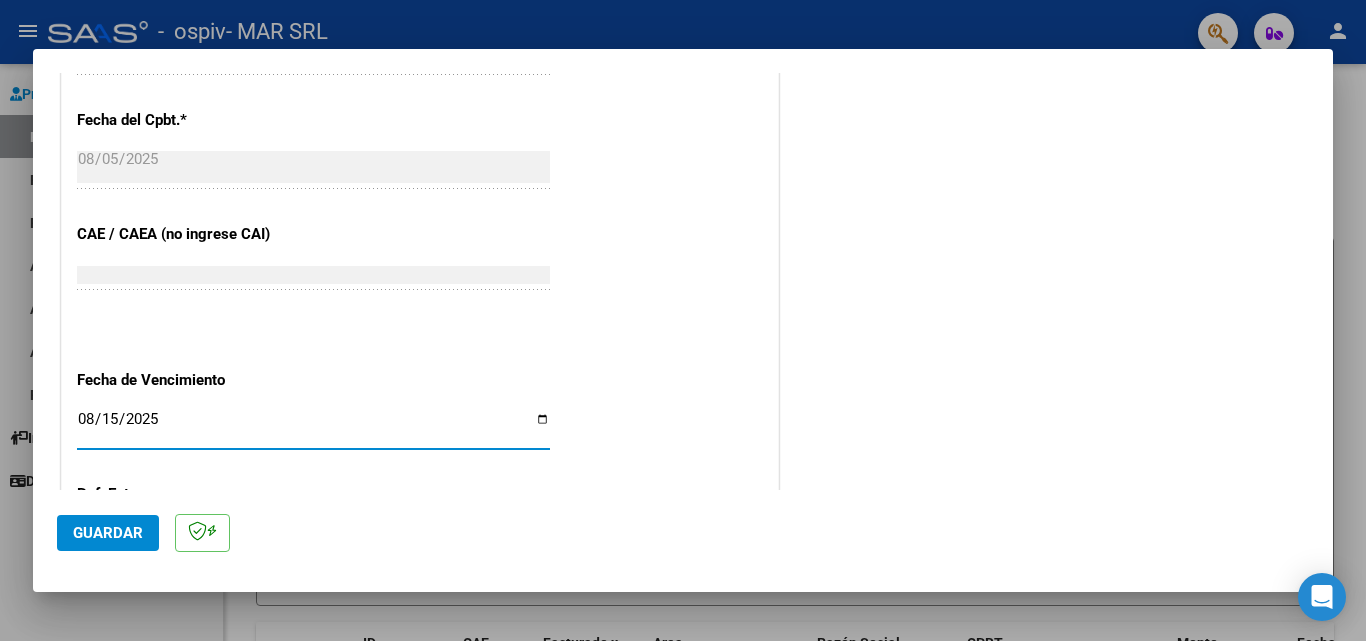 type 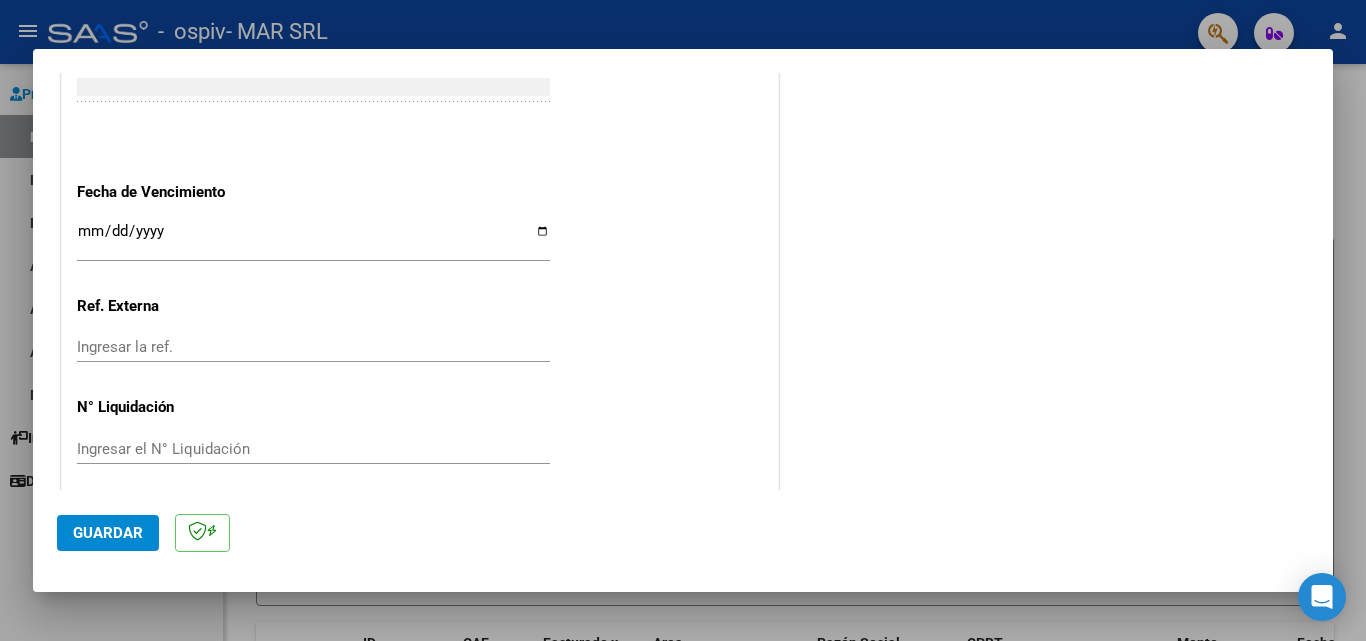 scroll, scrollTop: 1305, scrollLeft: 0, axis: vertical 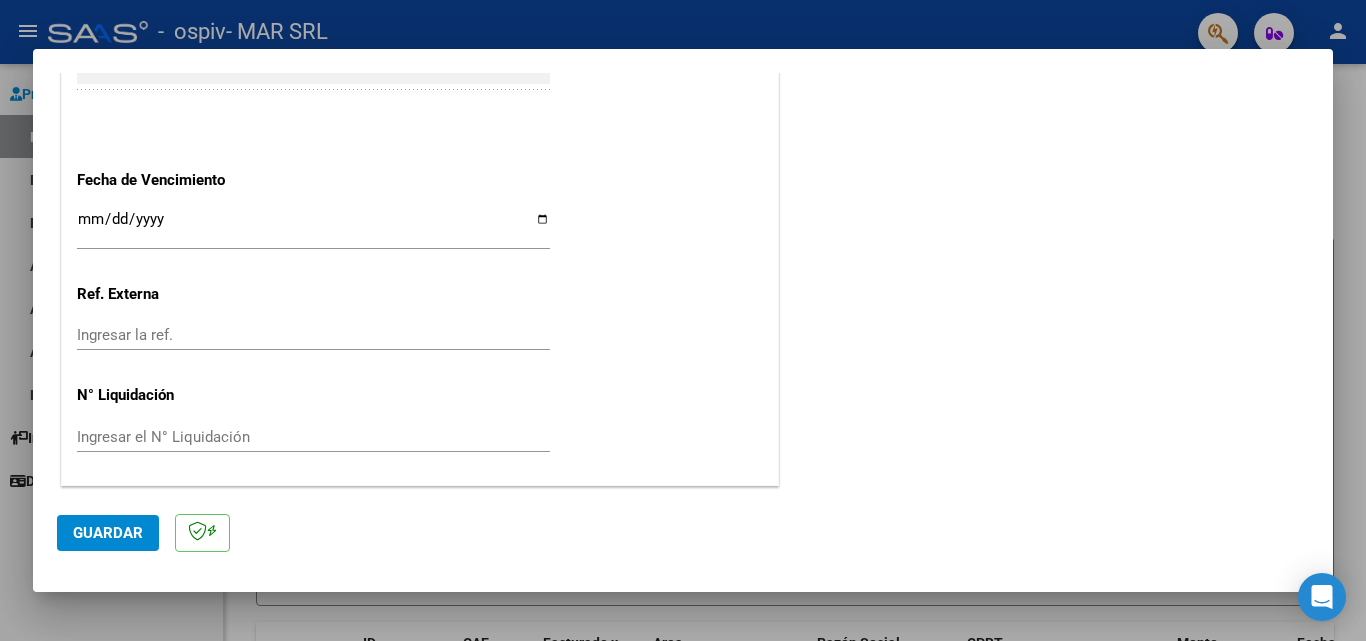 click on "Guardar" 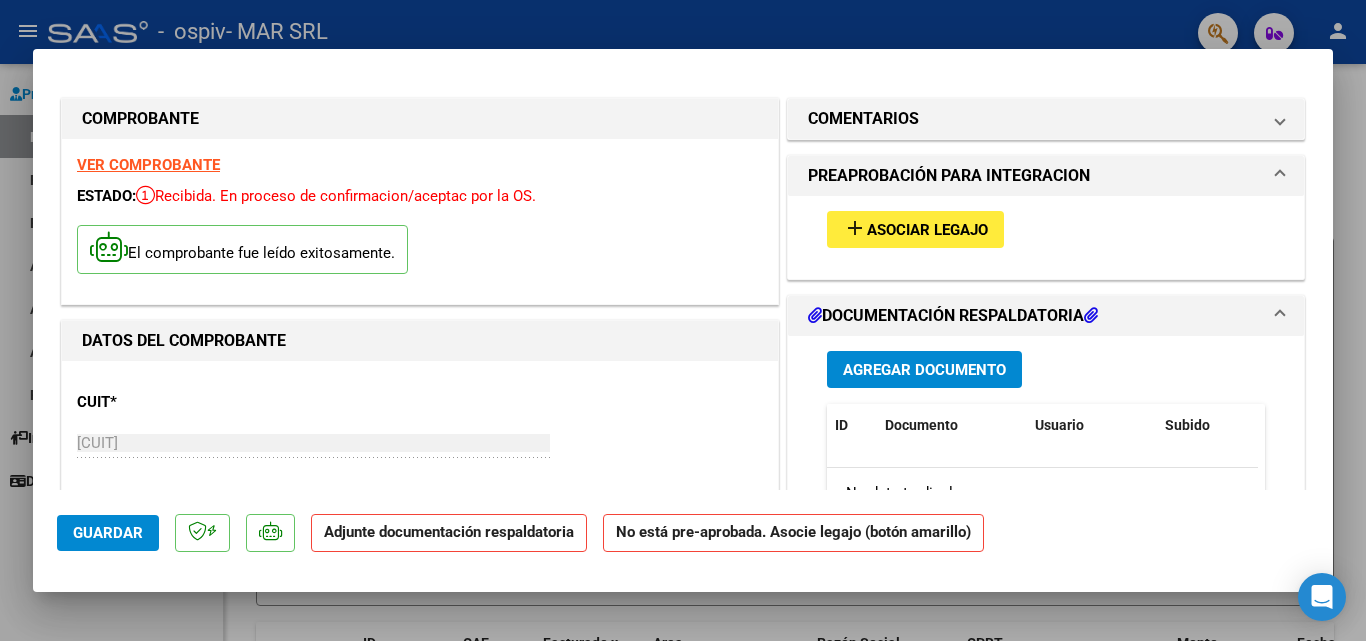 scroll, scrollTop: 0, scrollLeft: 0, axis: both 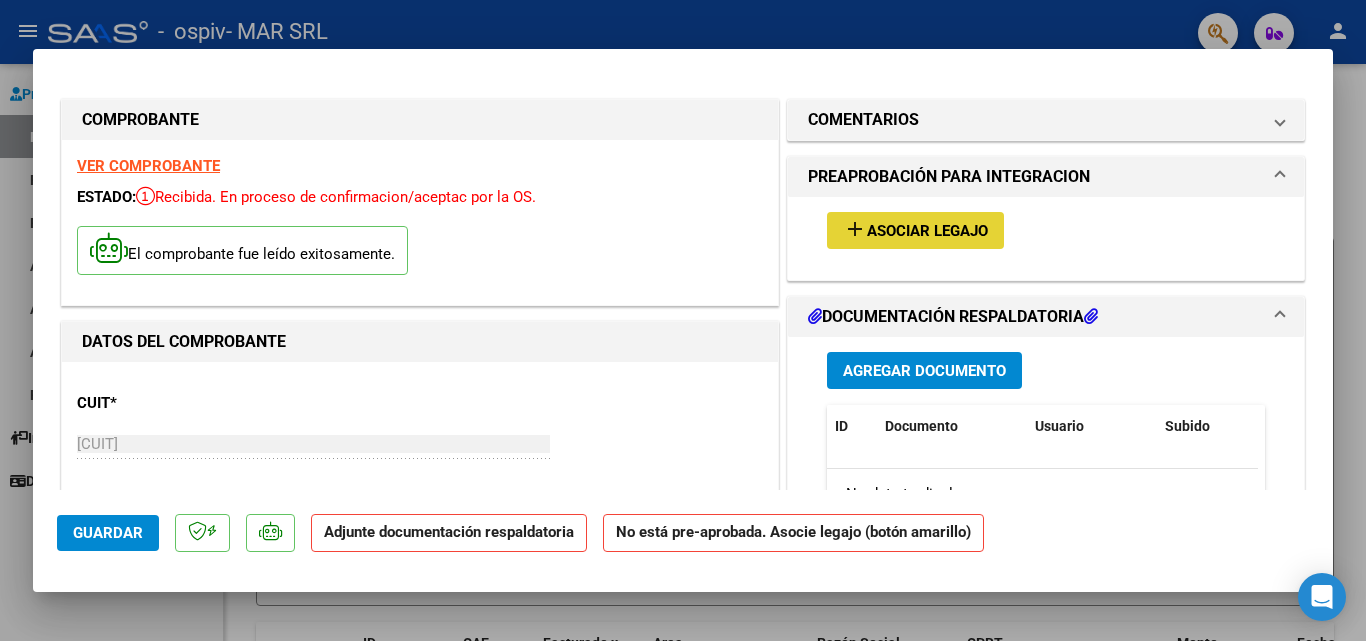 click on "add Asociar Legajo" at bounding box center (915, 230) 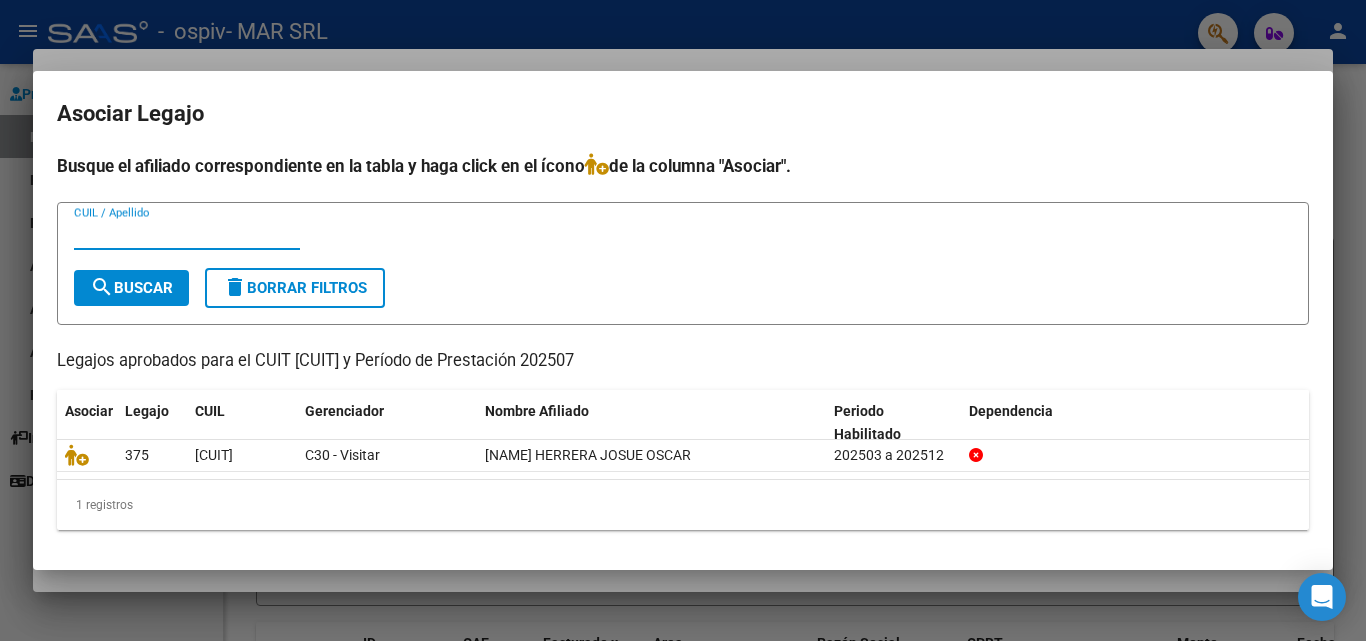 click at bounding box center (683, 320) 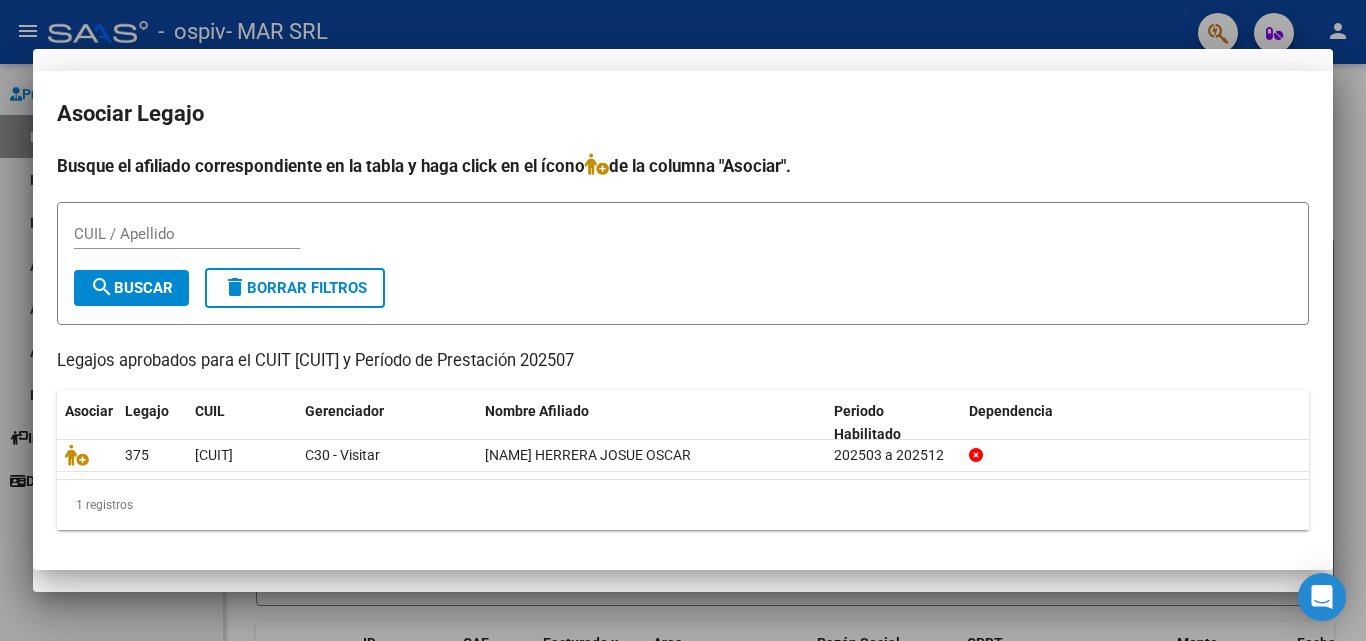 click at bounding box center (683, 320) 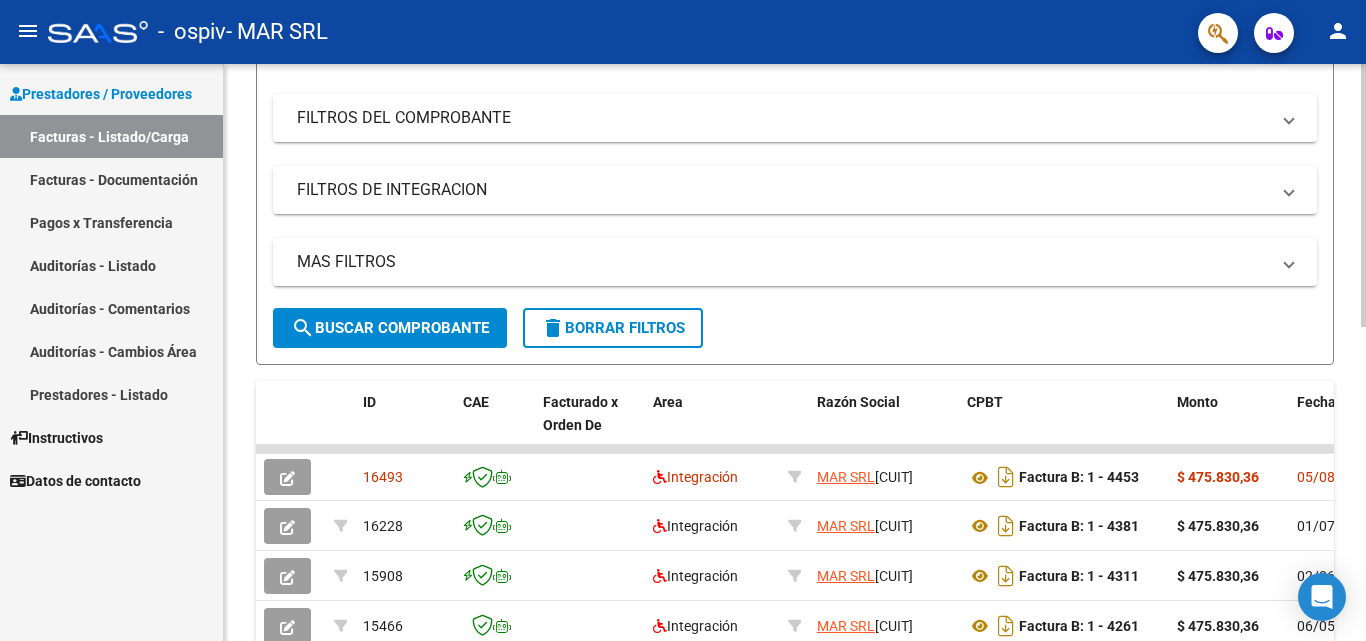 scroll, scrollTop: 200, scrollLeft: 0, axis: vertical 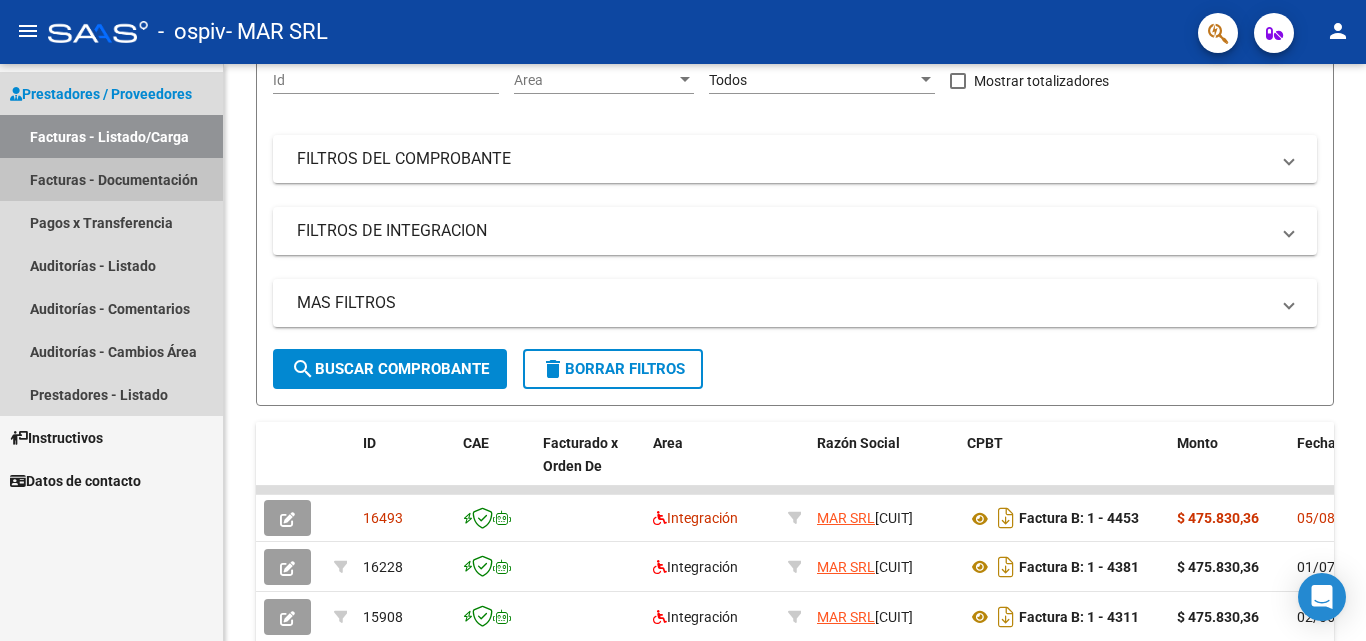 click on "Facturas - Documentación" at bounding box center [111, 179] 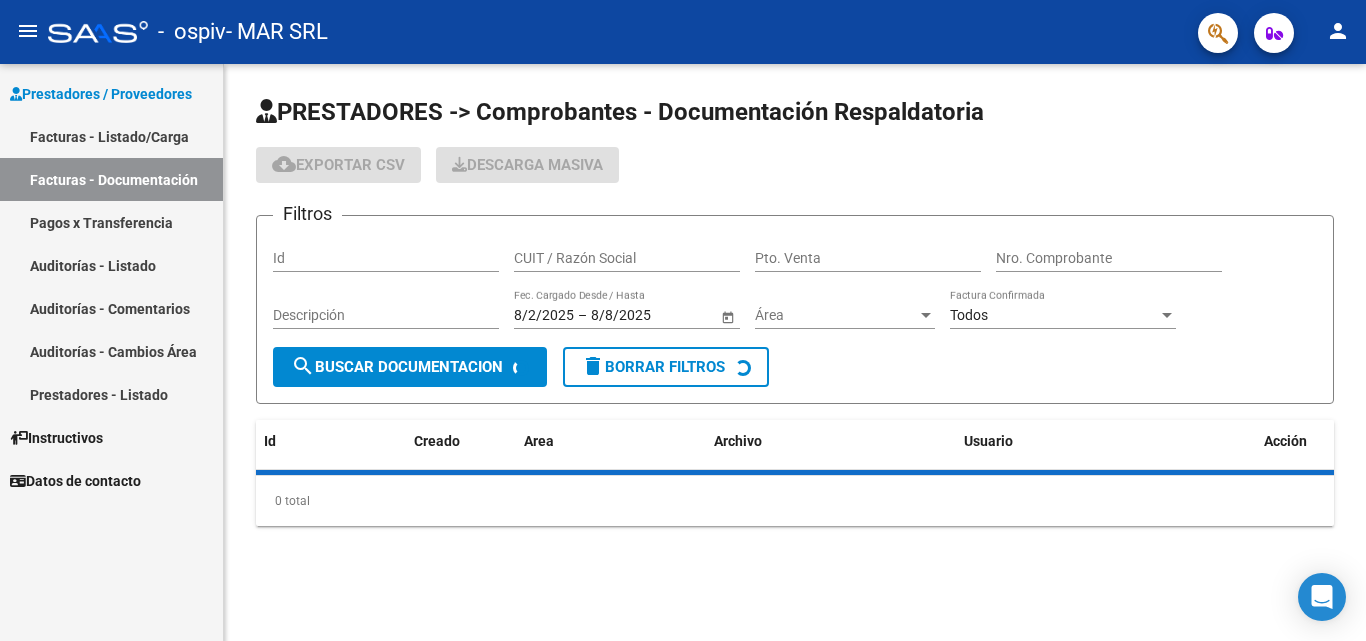 scroll, scrollTop: 0, scrollLeft: 0, axis: both 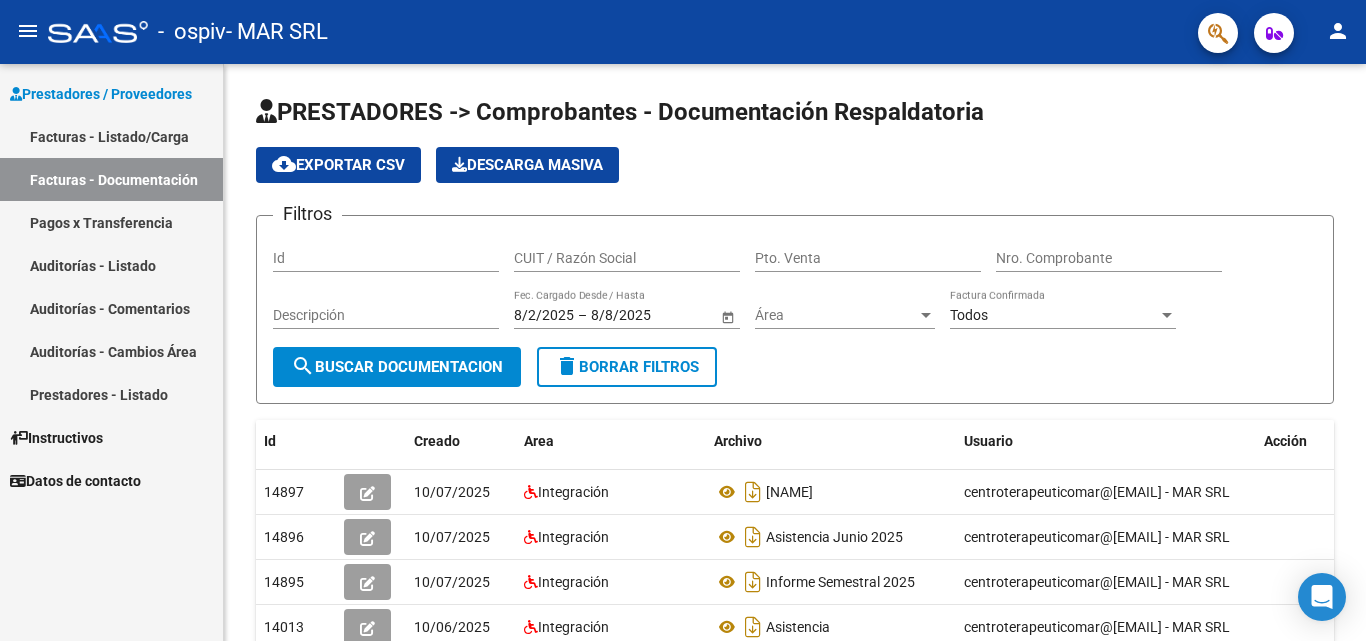 click on "Facturas - Listado/Carga" at bounding box center (111, 136) 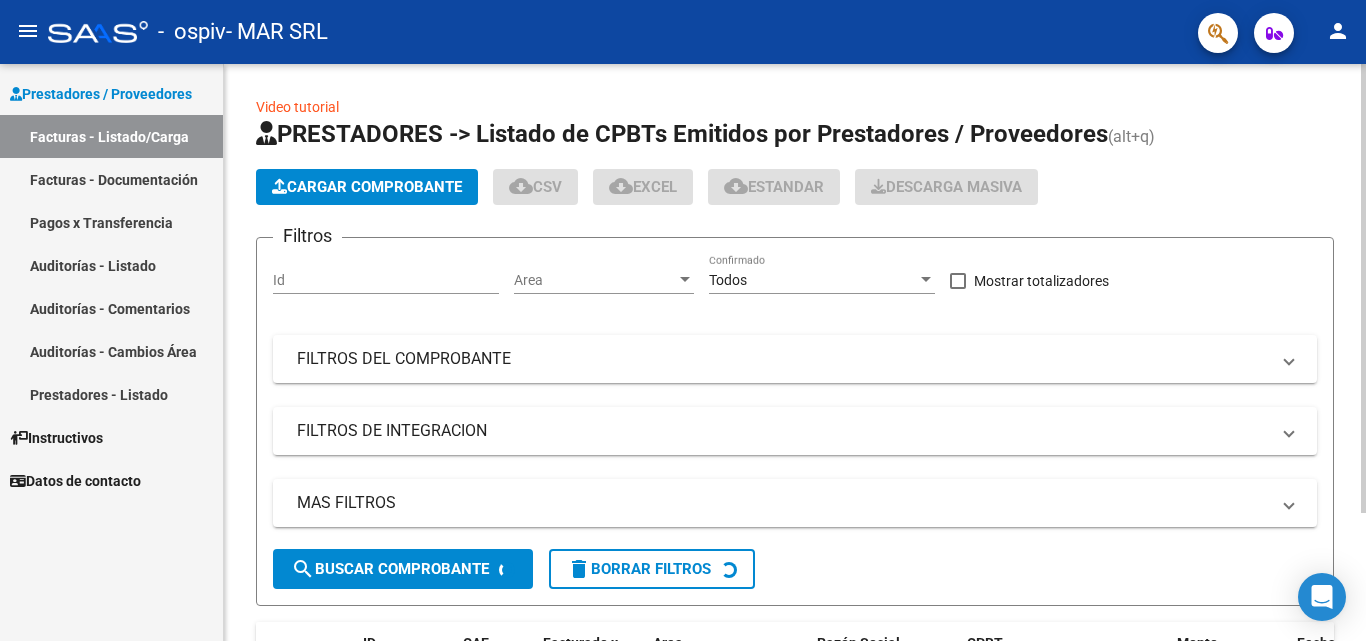 click on "Cargar Comprobante" 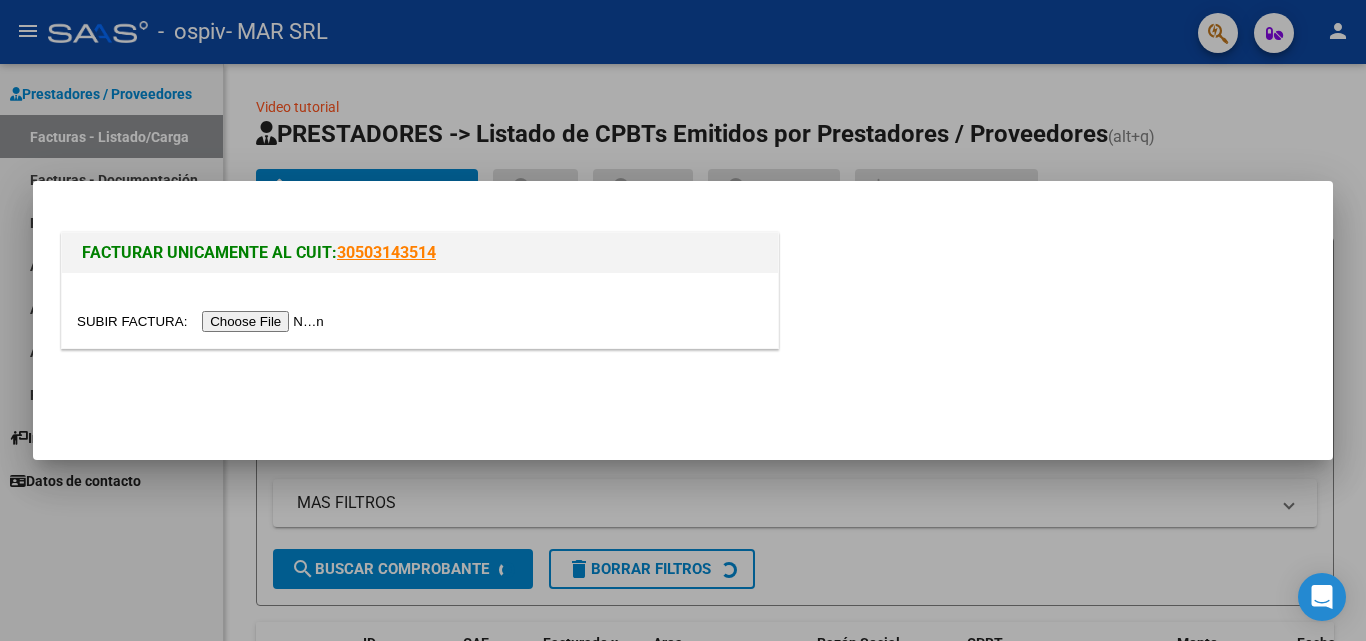 click at bounding box center [203, 321] 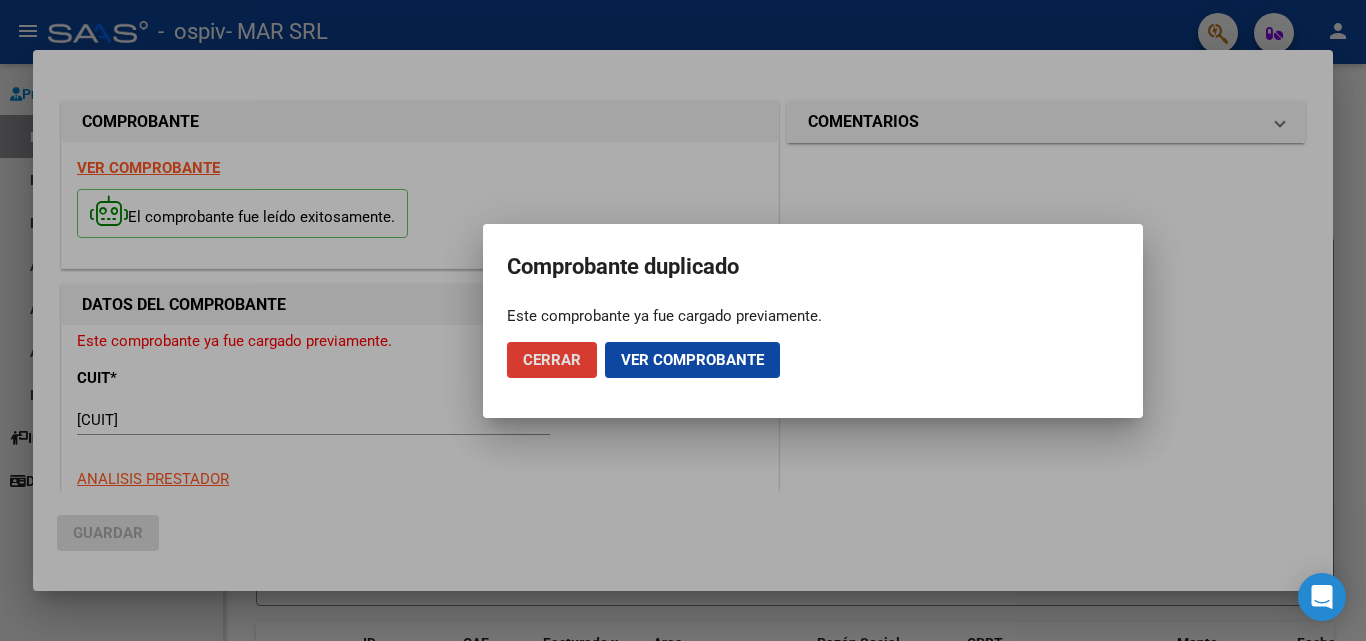 click on "Ver comprobante" 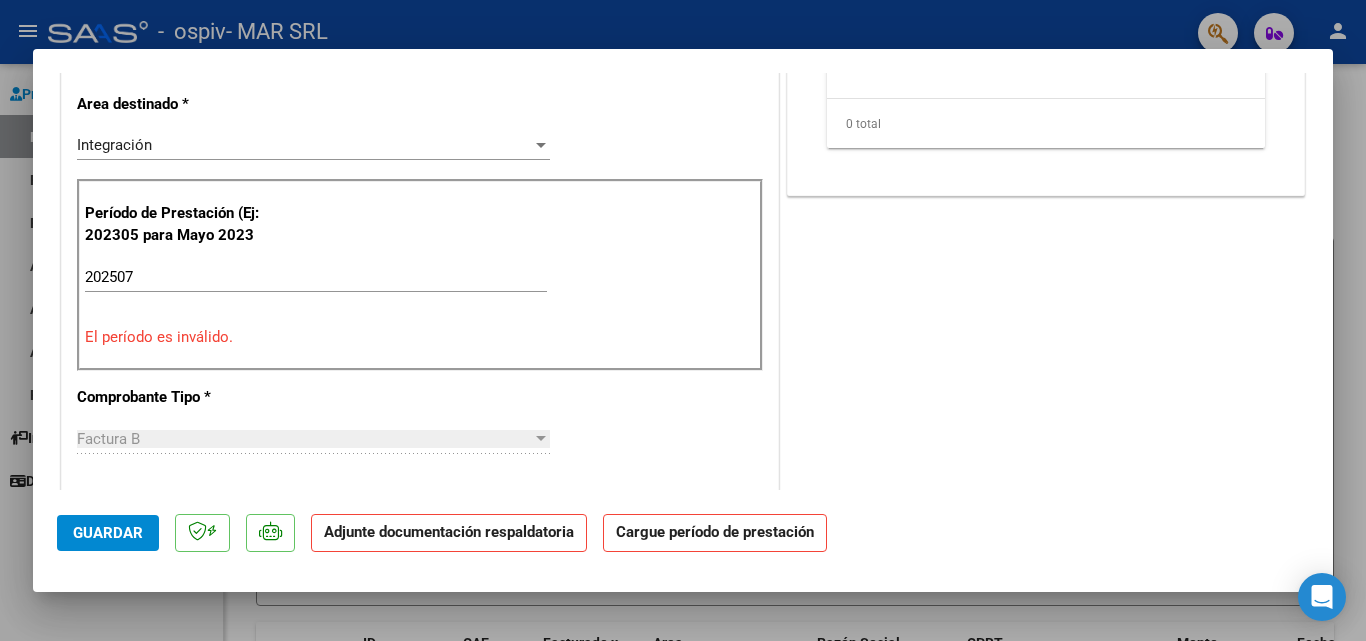 scroll, scrollTop: 400, scrollLeft: 0, axis: vertical 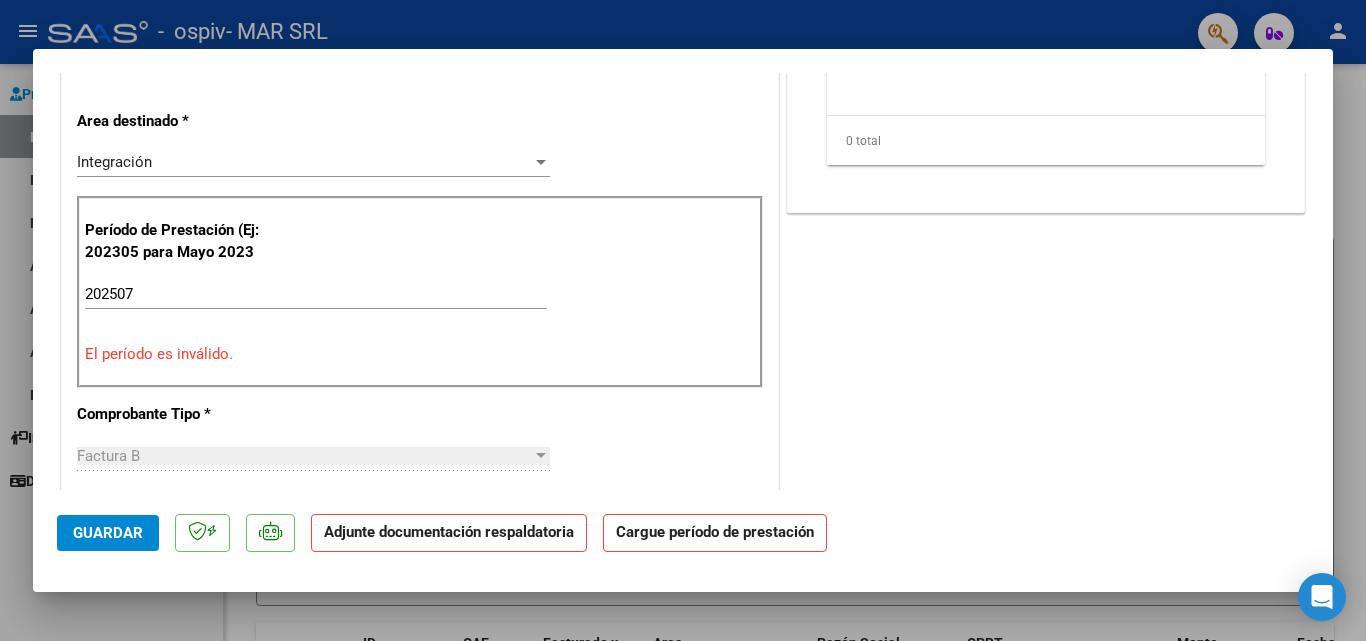 click on "Guardar" 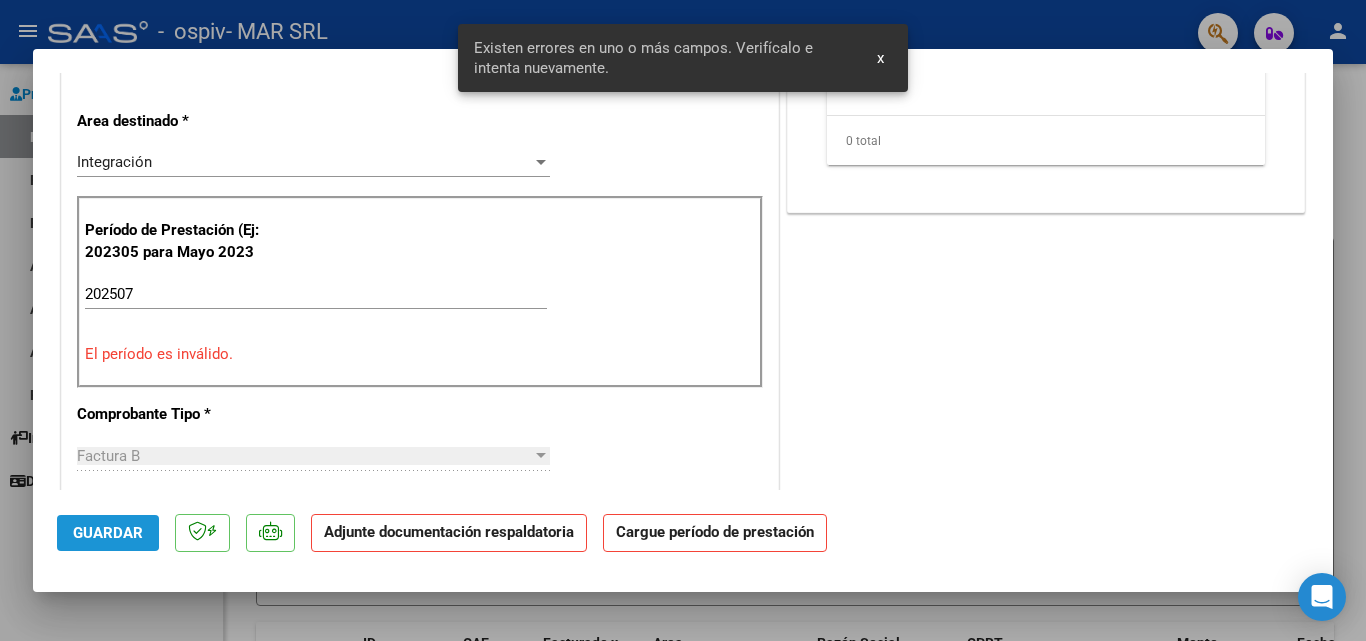 scroll, scrollTop: 392, scrollLeft: 0, axis: vertical 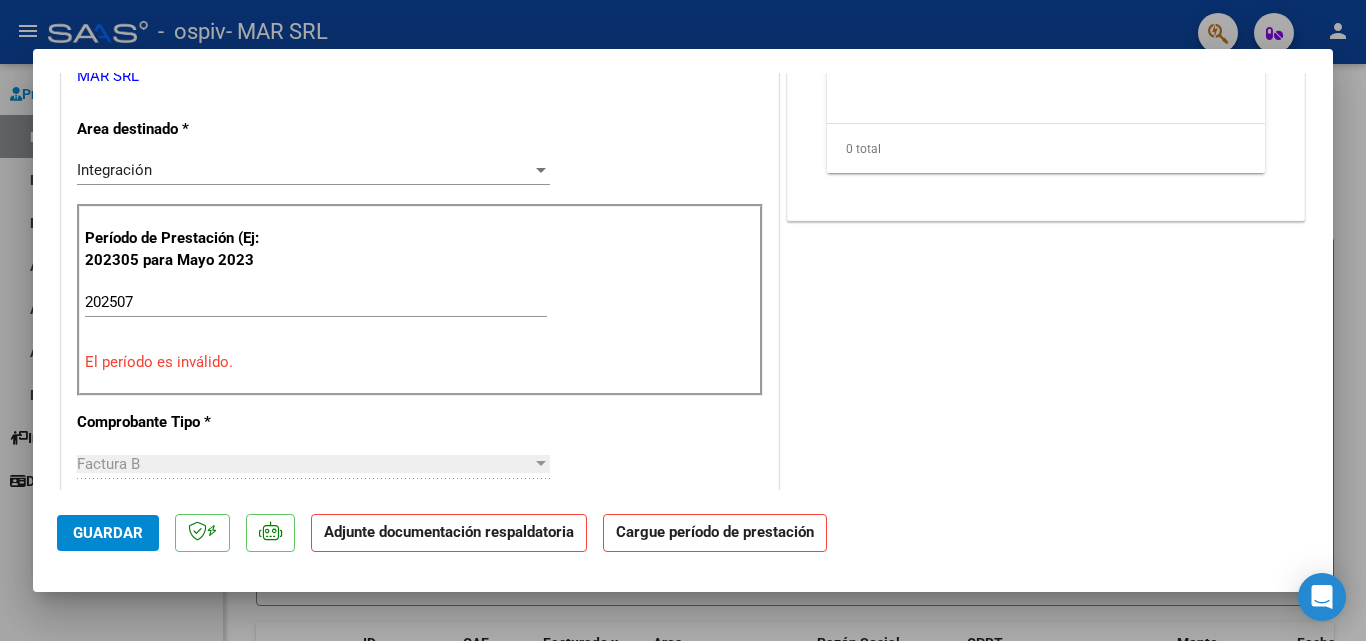 click on "El período es inválido." at bounding box center (420, 362) 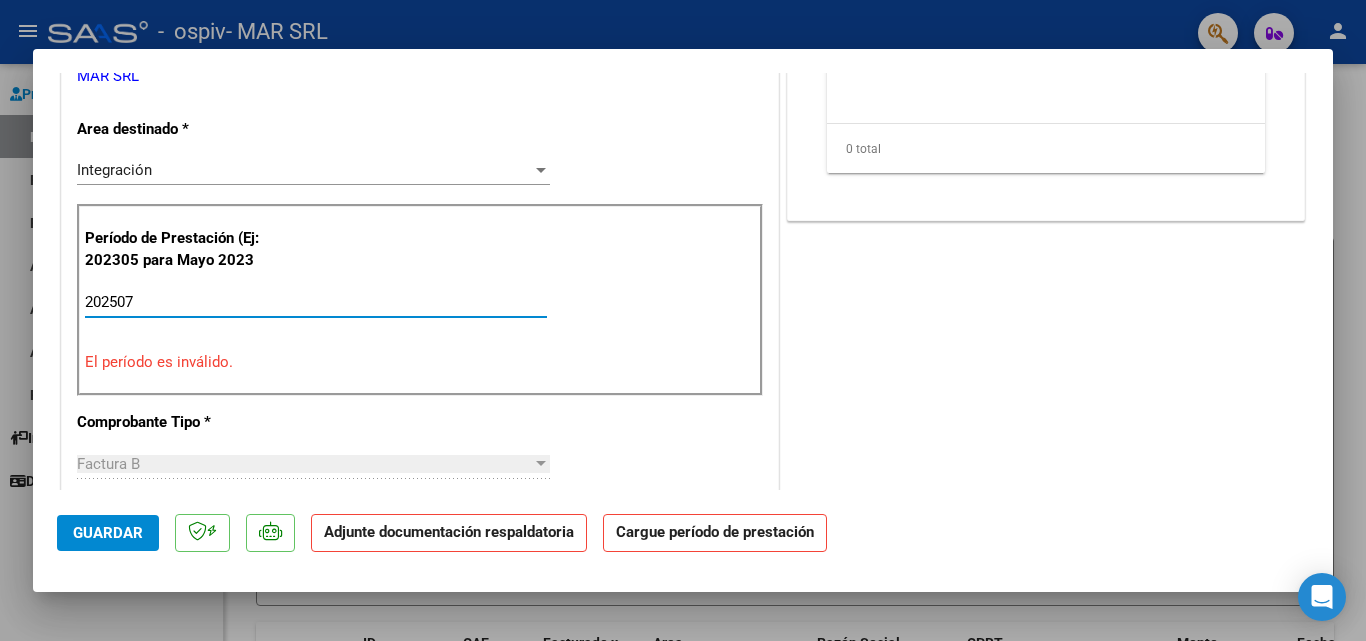 click on "202507" at bounding box center [316, 302] 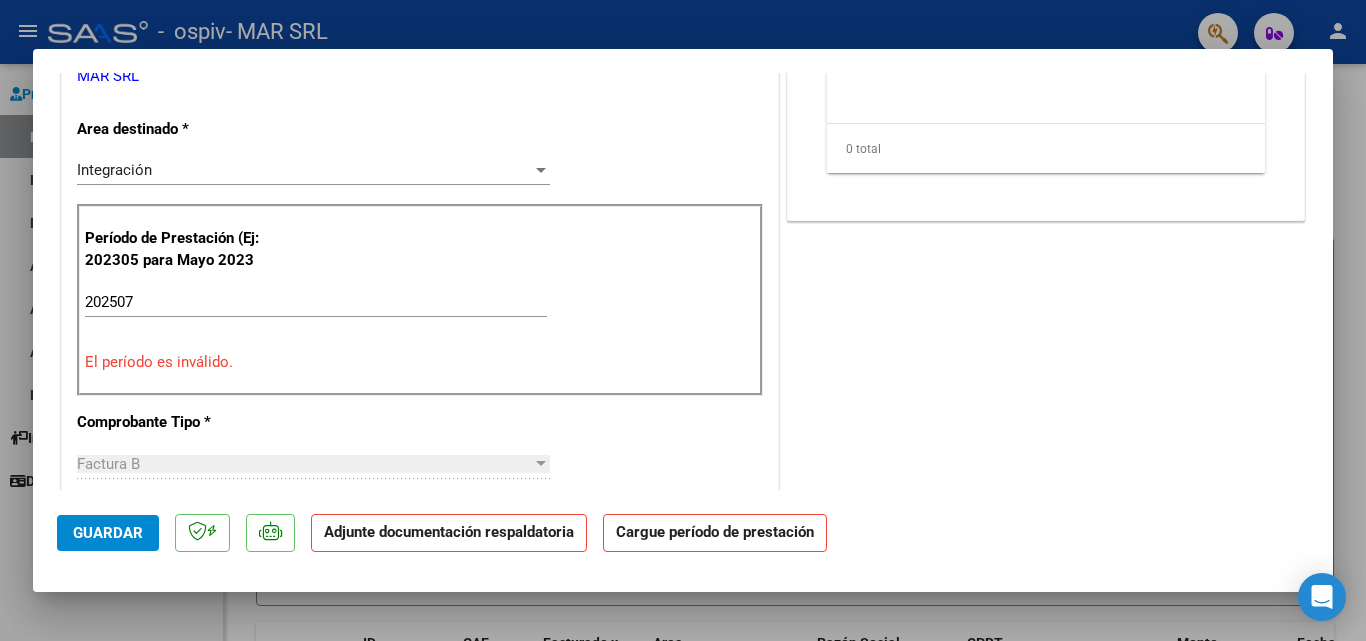 click at bounding box center [683, 320] 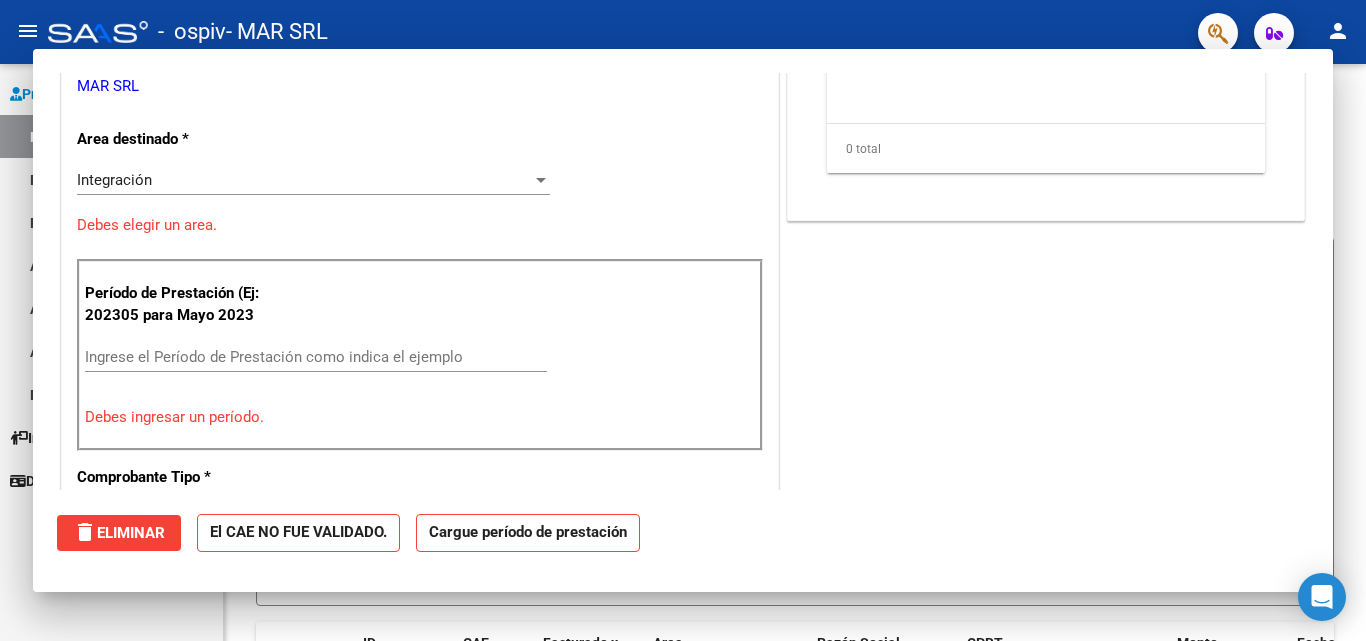 scroll, scrollTop: 402, scrollLeft: 0, axis: vertical 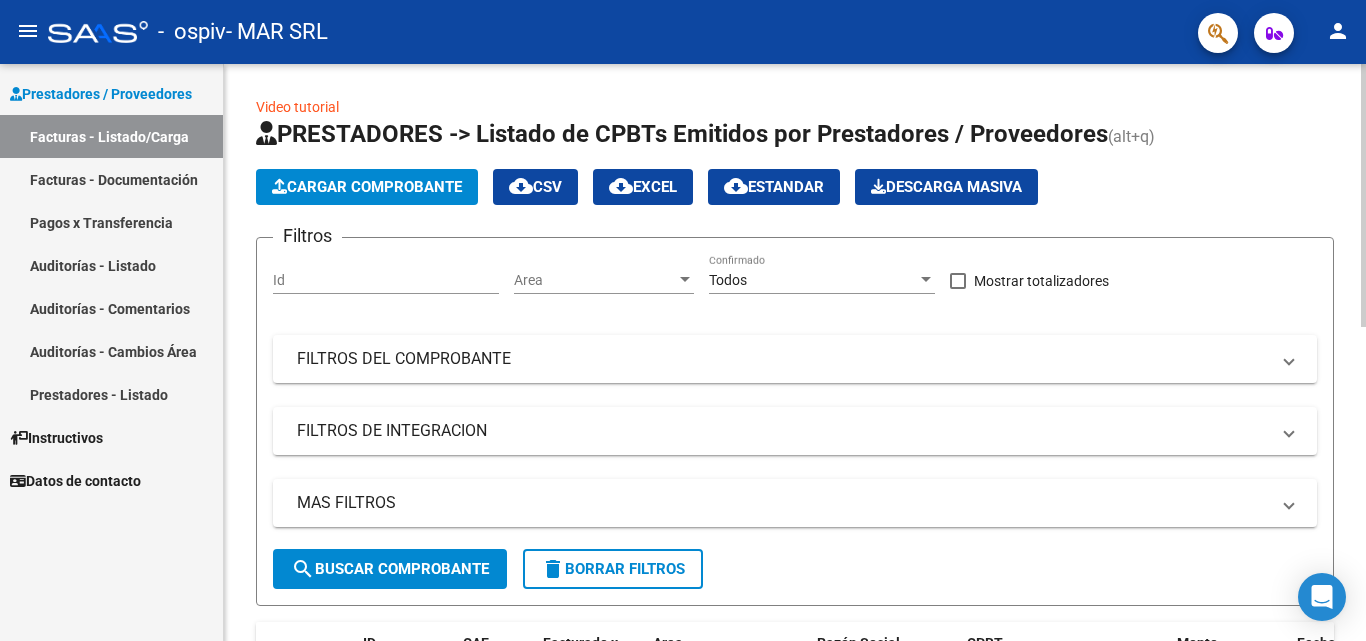 click on "Cargar Comprobante" 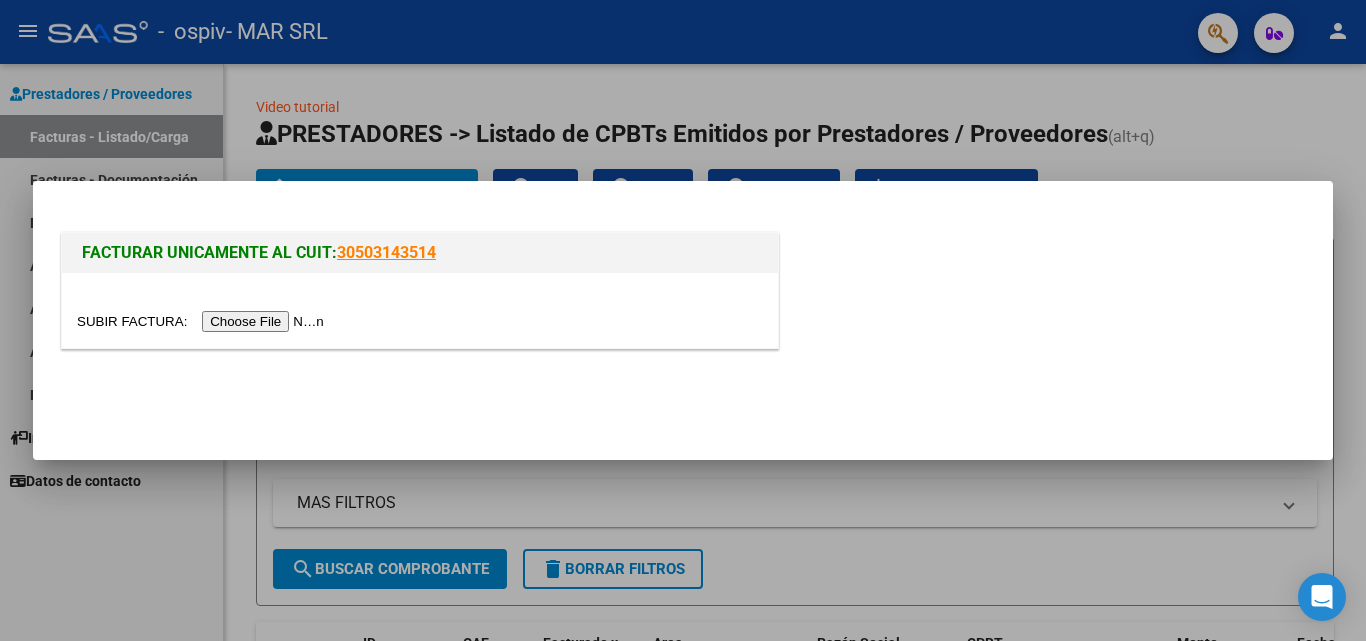 click at bounding box center [683, 320] 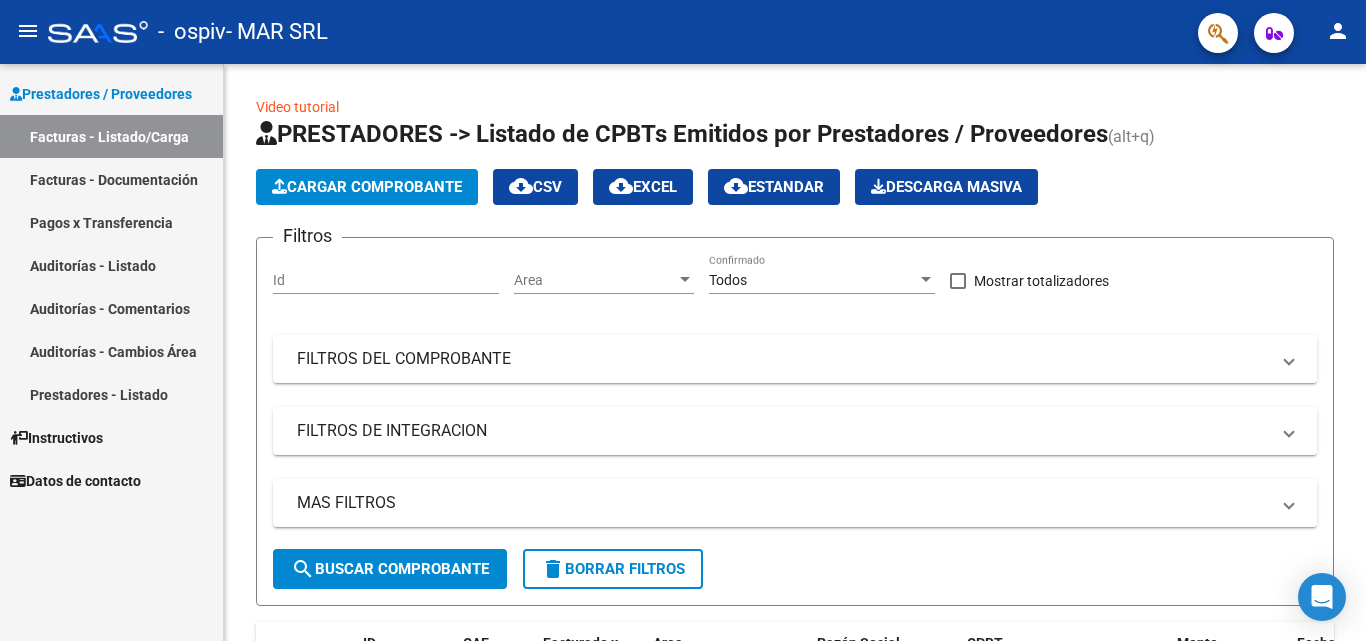 click on "Facturas - Documentación" at bounding box center [111, 179] 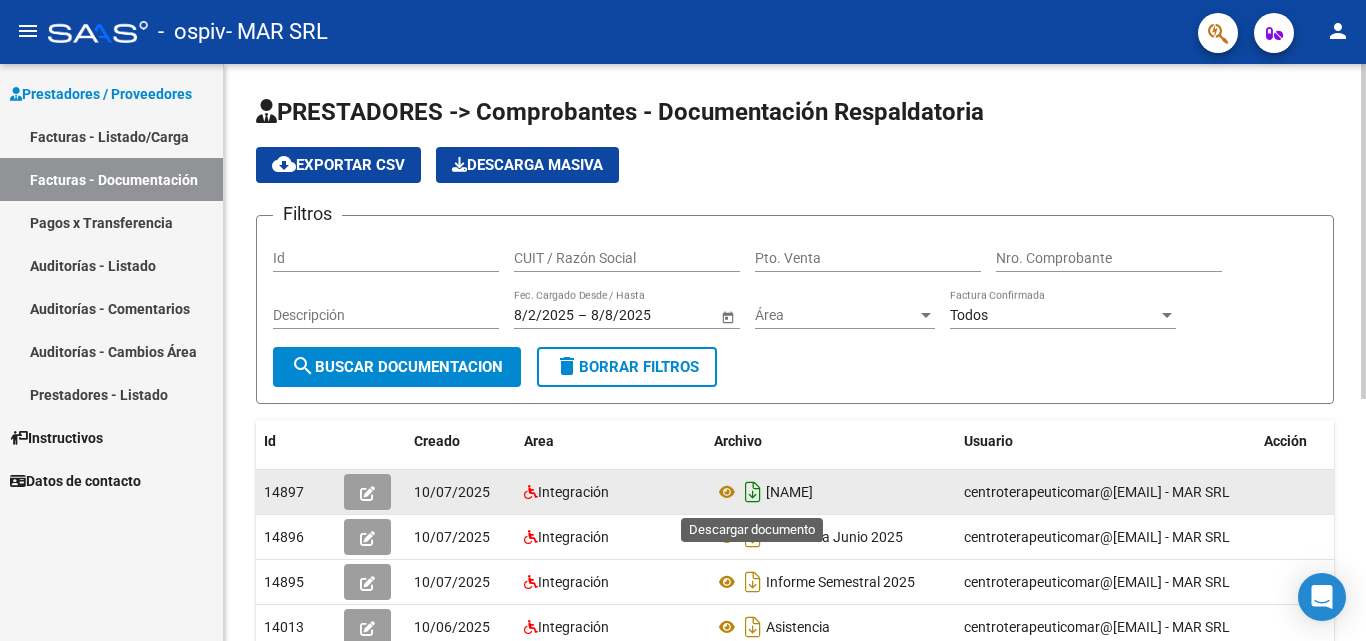 click 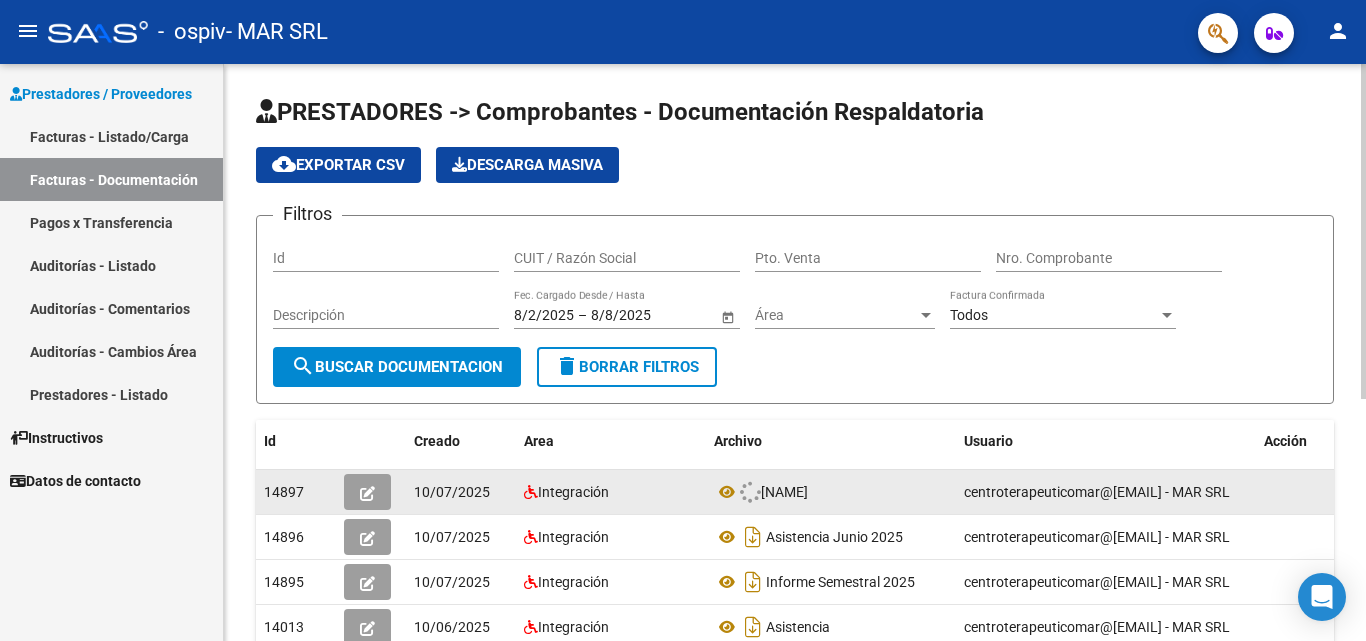 click 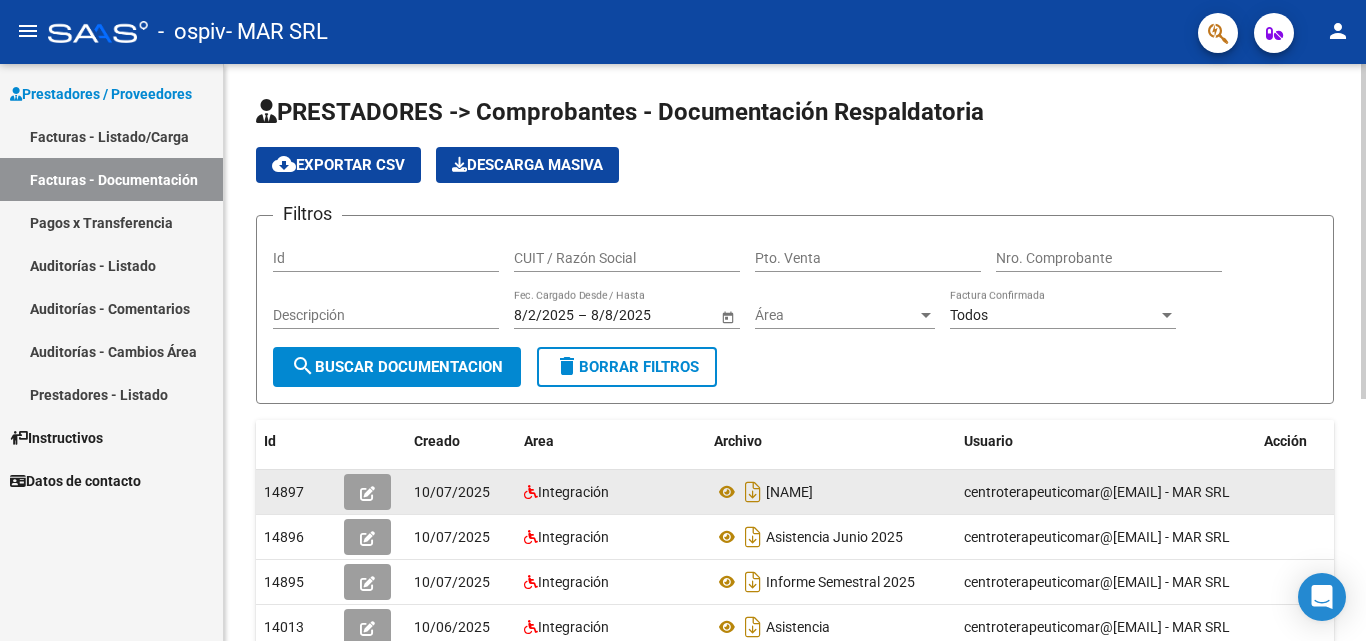 click on "Integración" 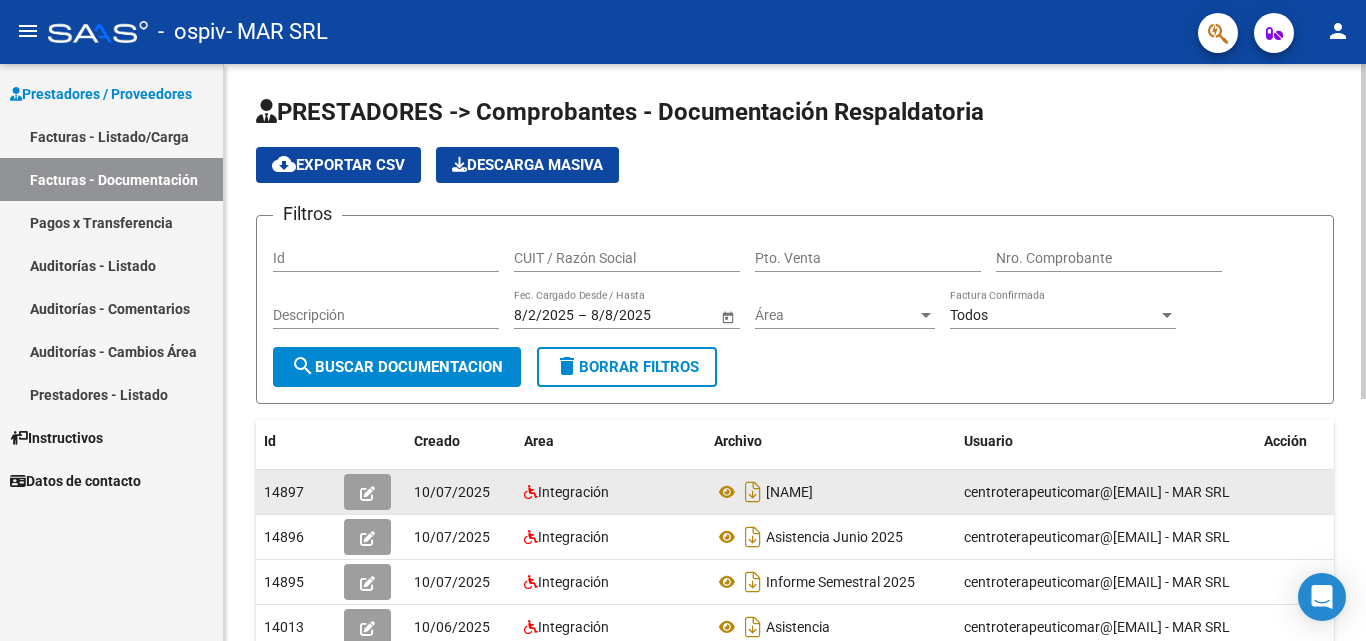 click 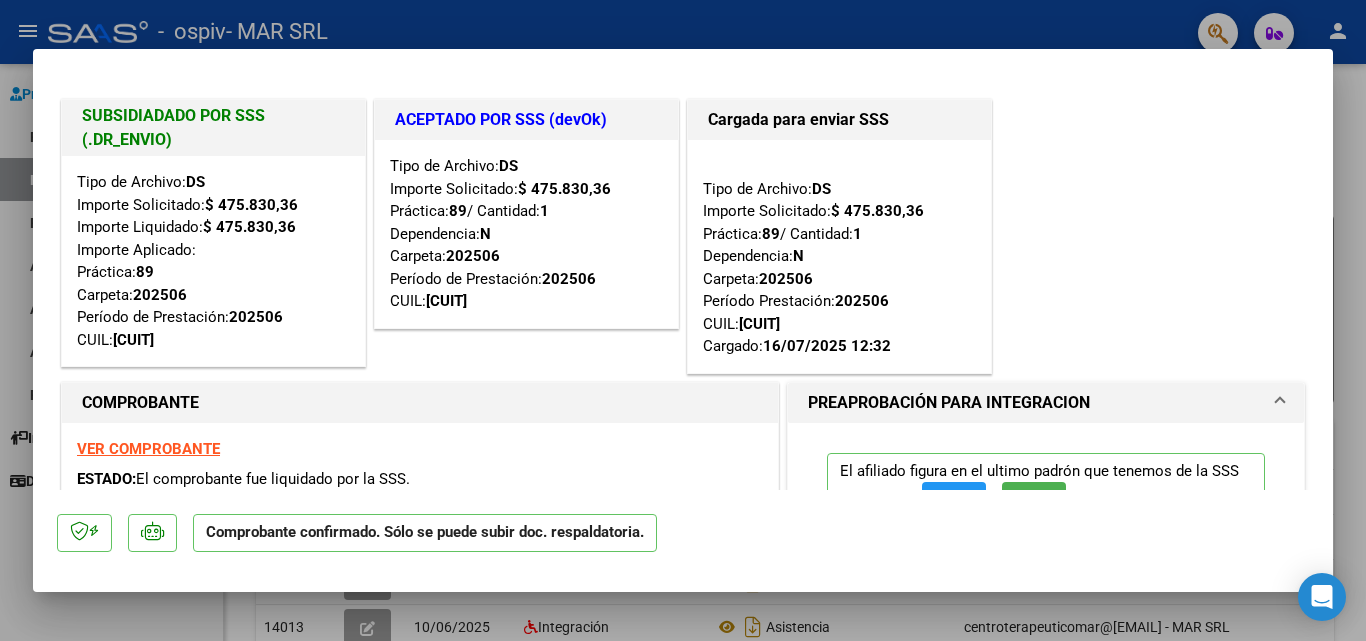 click at bounding box center [683, 320] 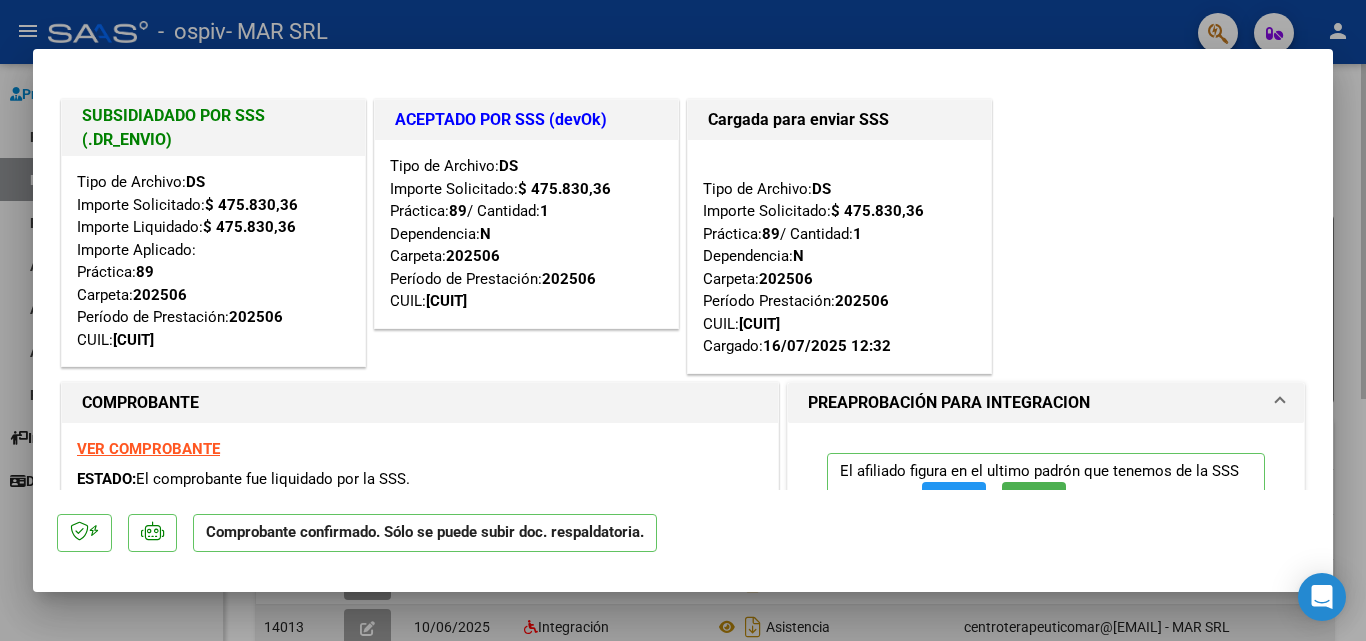 type 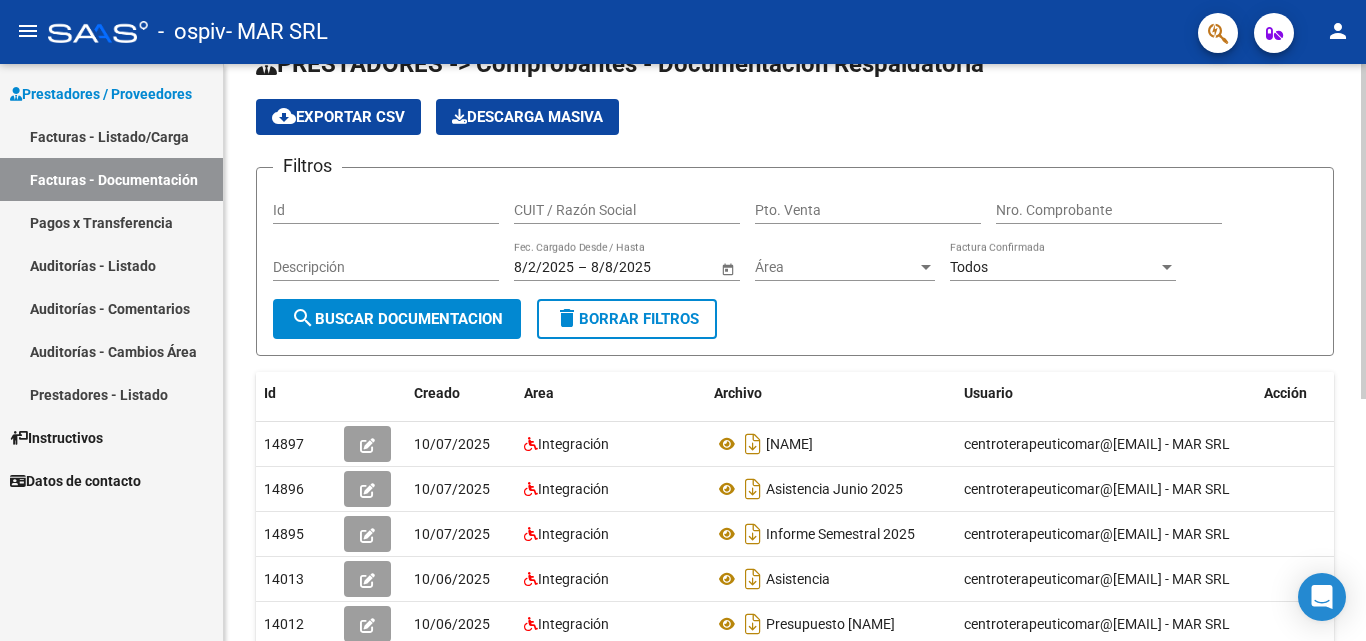 scroll, scrollTop: 0, scrollLeft: 0, axis: both 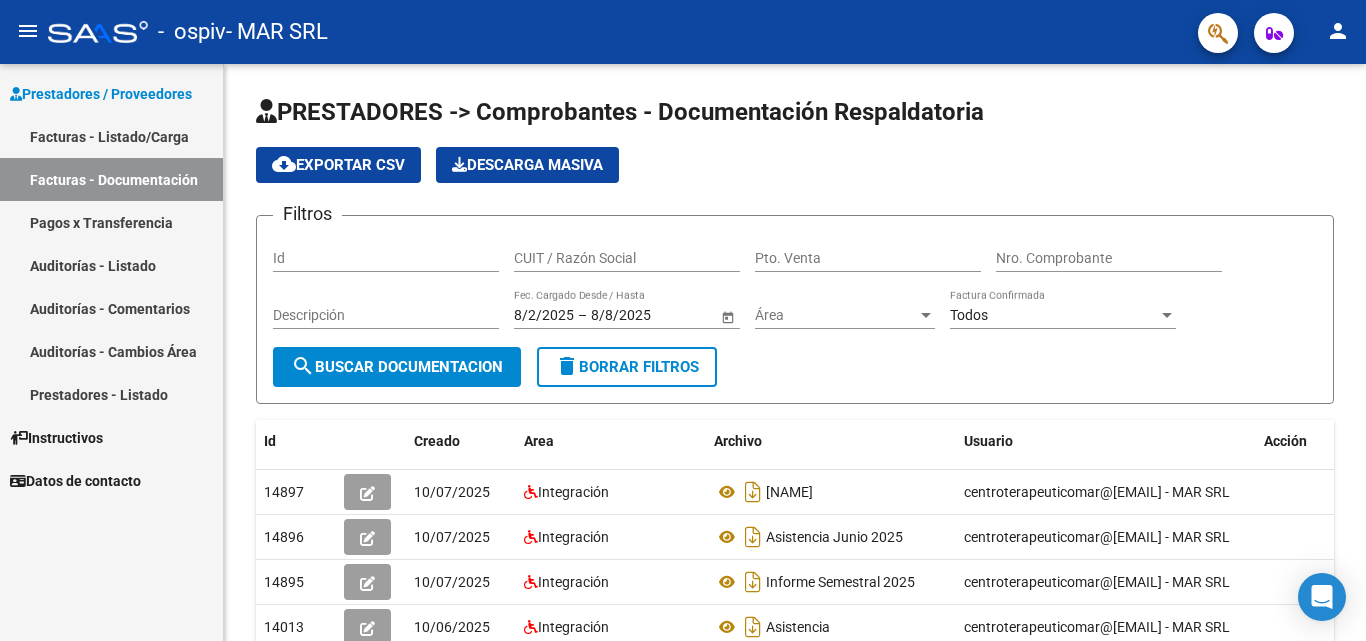 click on "Facturas - Listado/Carga" at bounding box center (111, 136) 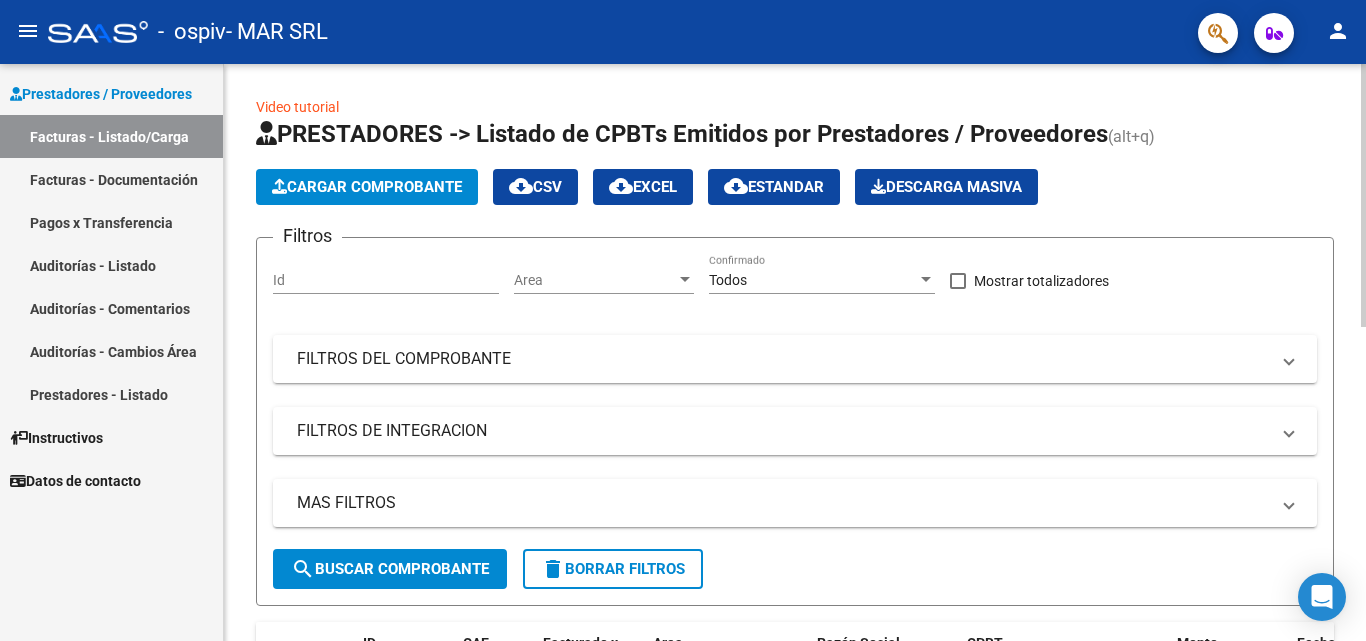 click on "Cargar Comprobante" 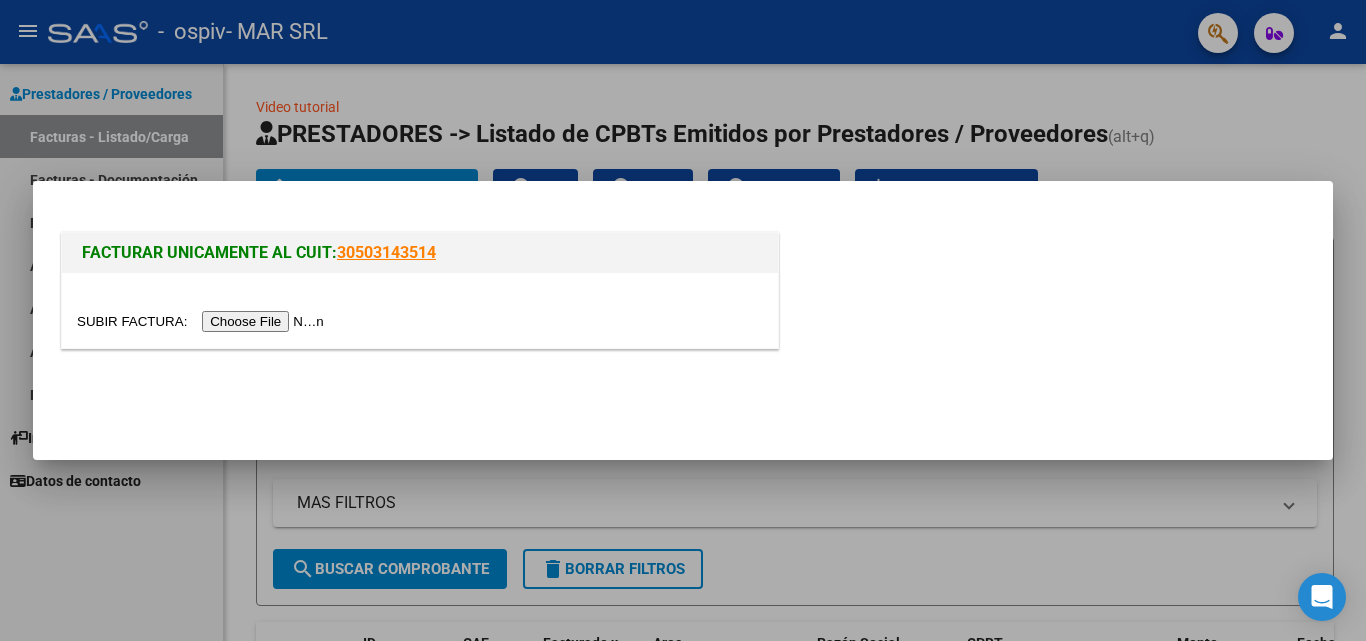 click at bounding box center (203, 321) 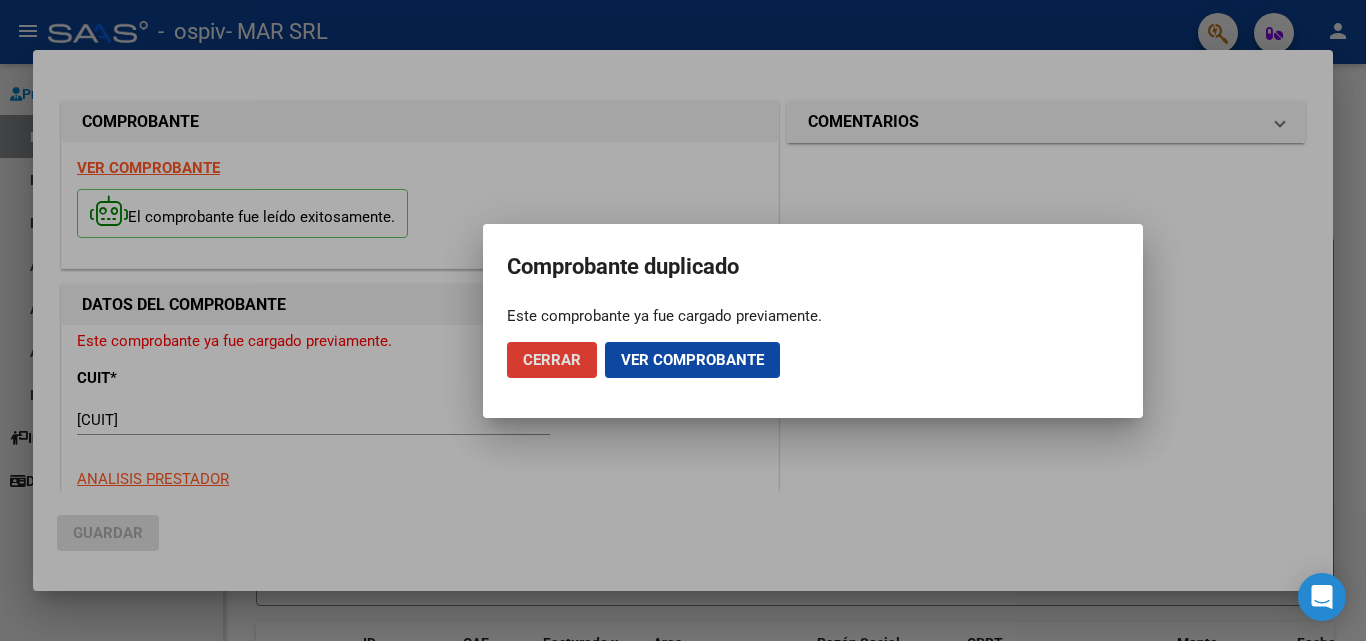 click on "Cerrar" 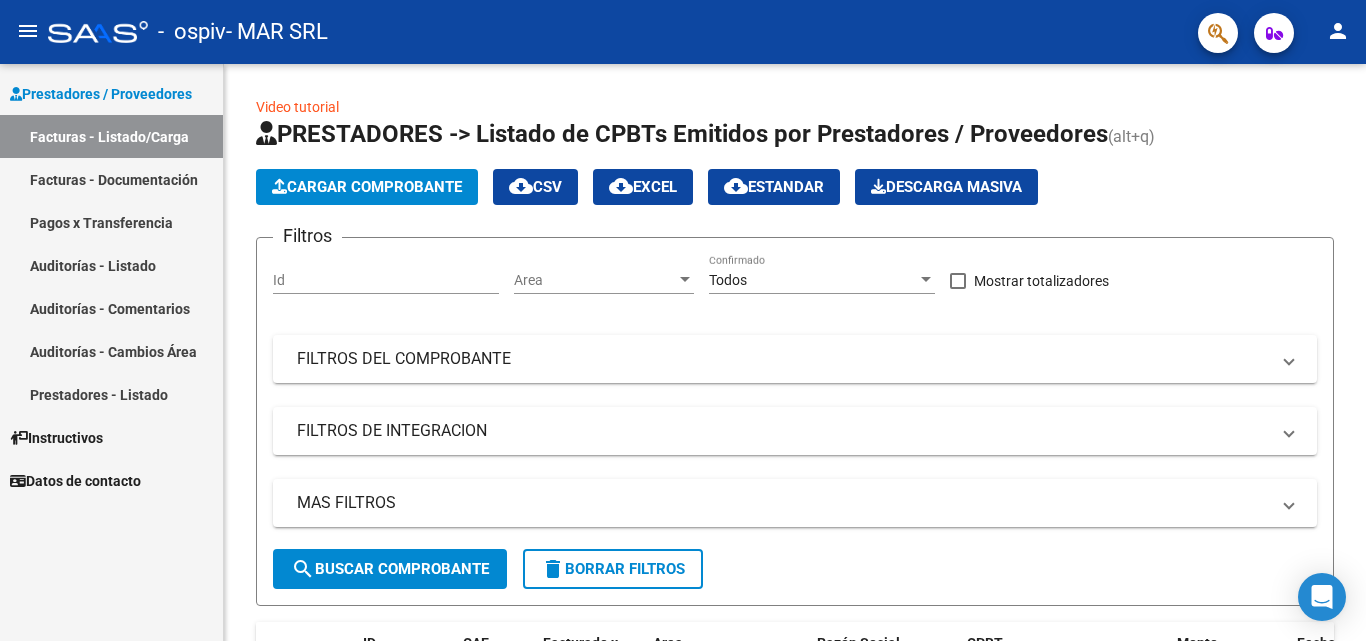 click on "Facturas - Listado/Carga" at bounding box center [111, 136] 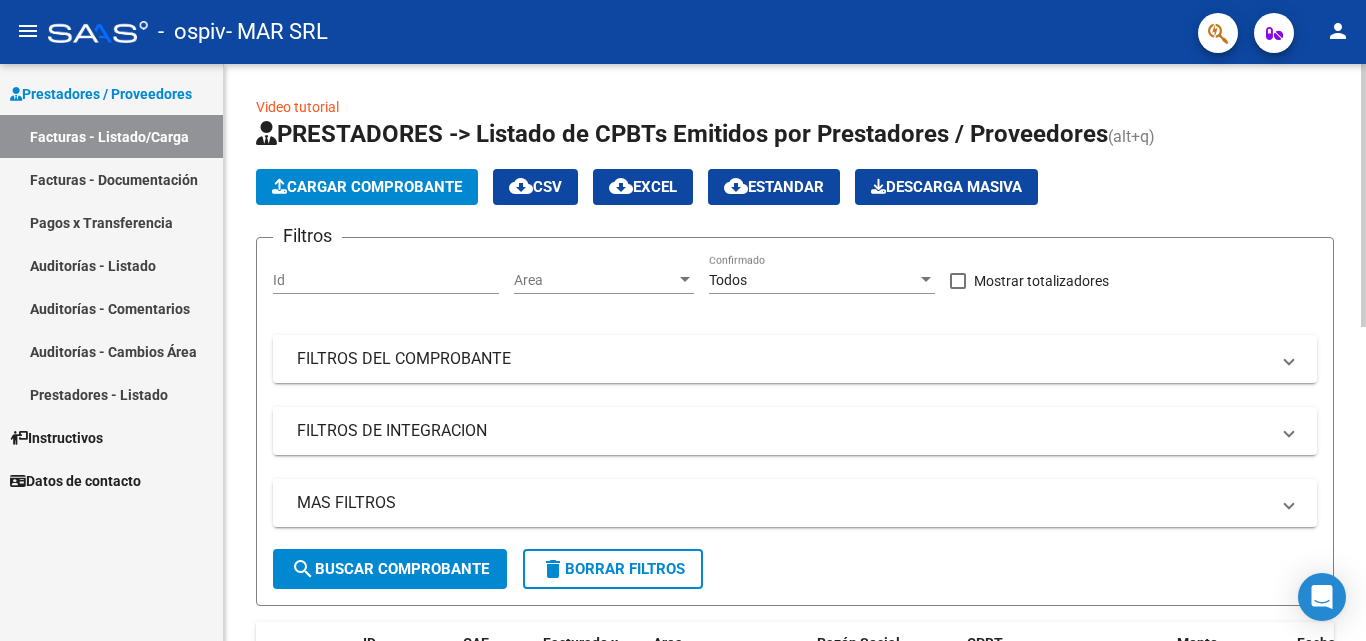 click on "Cargar Comprobante" 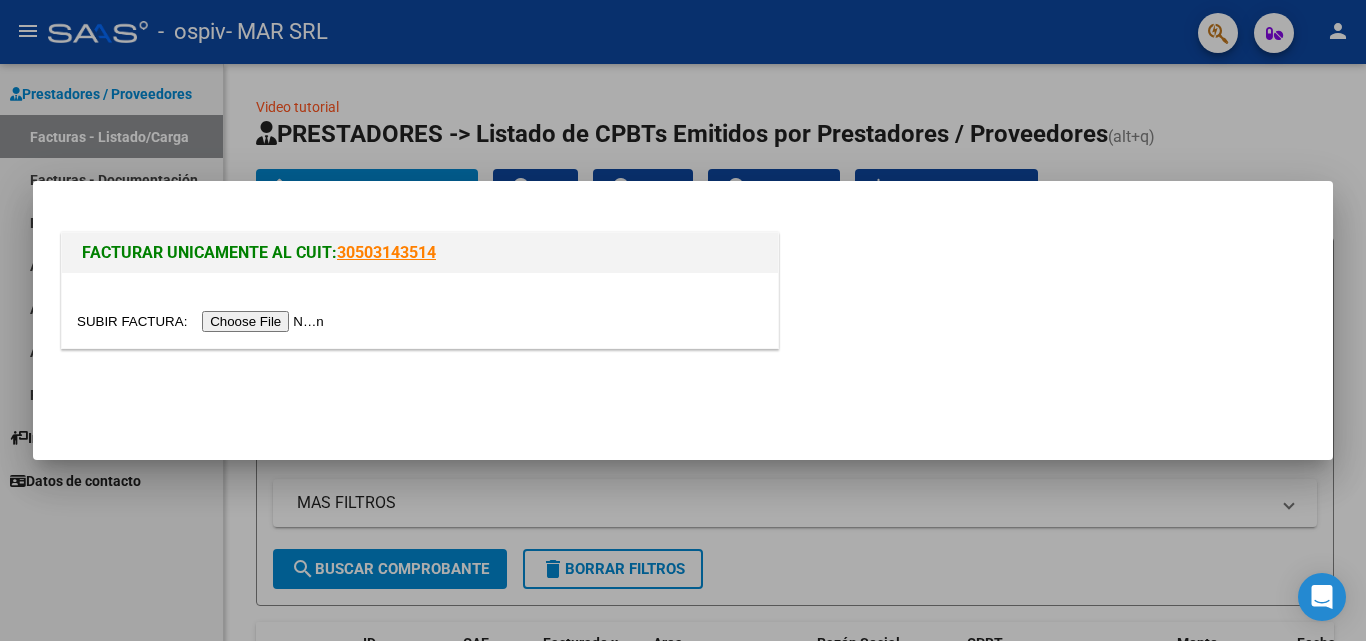 click at bounding box center (203, 321) 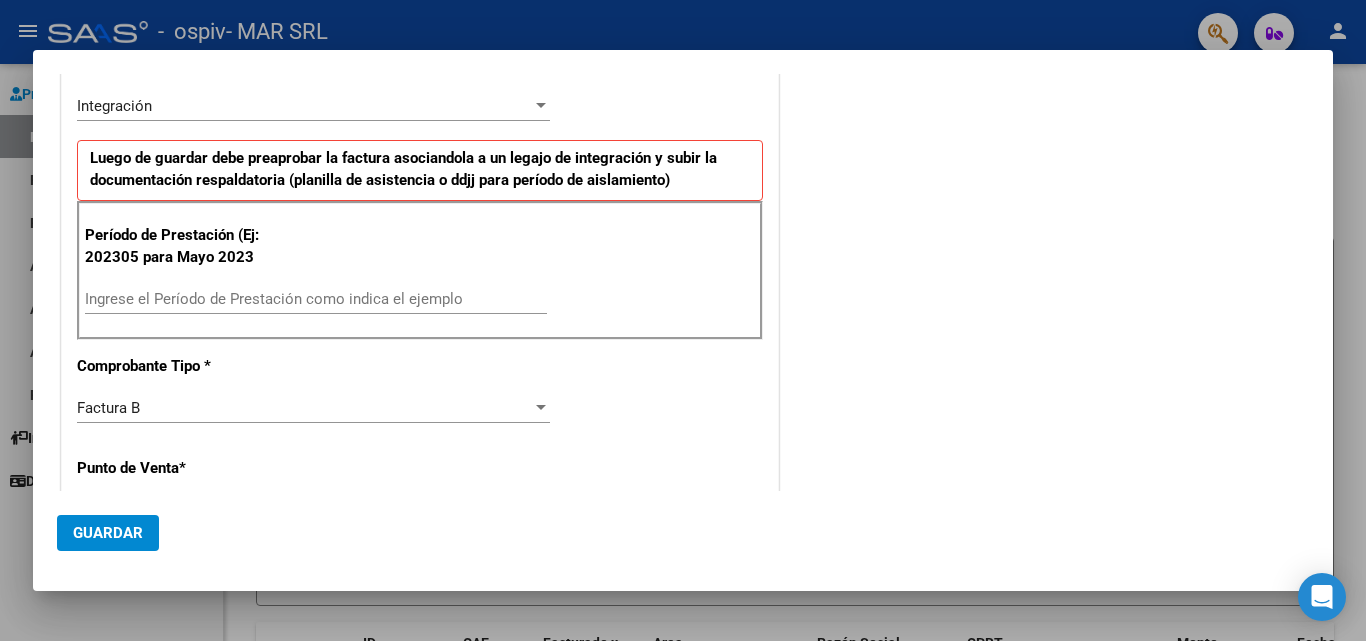 scroll, scrollTop: 513, scrollLeft: 0, axis: vertical 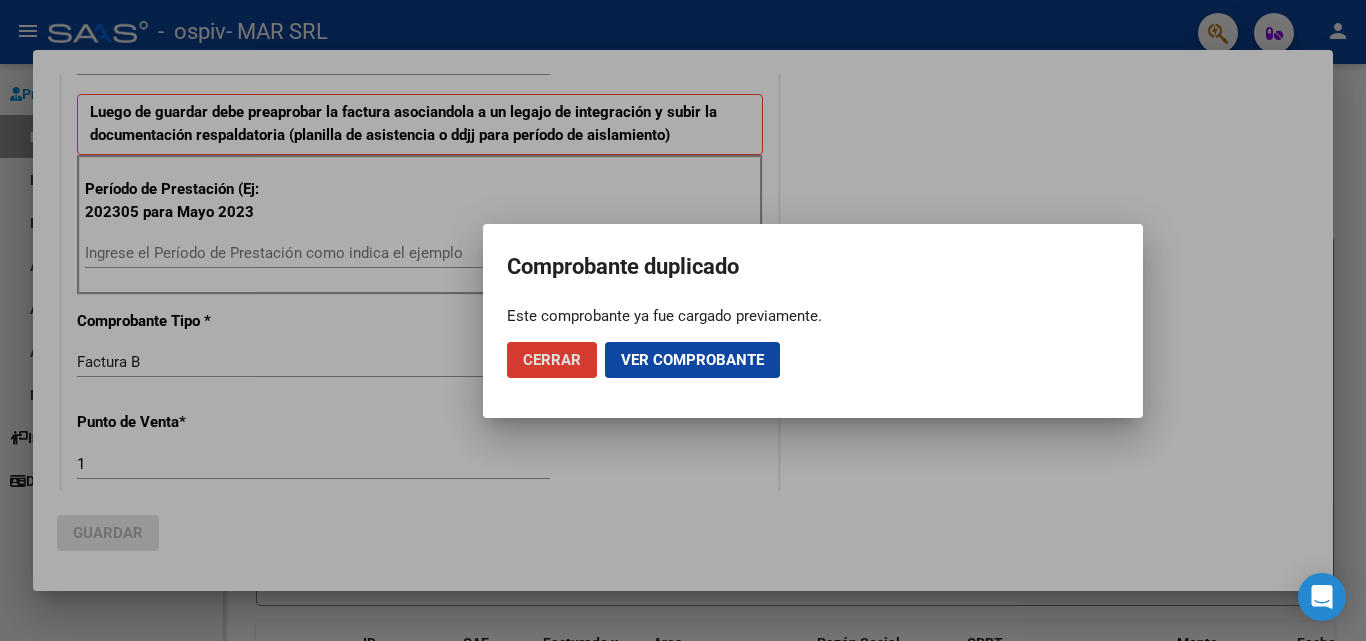 click on "Ver comprobante" 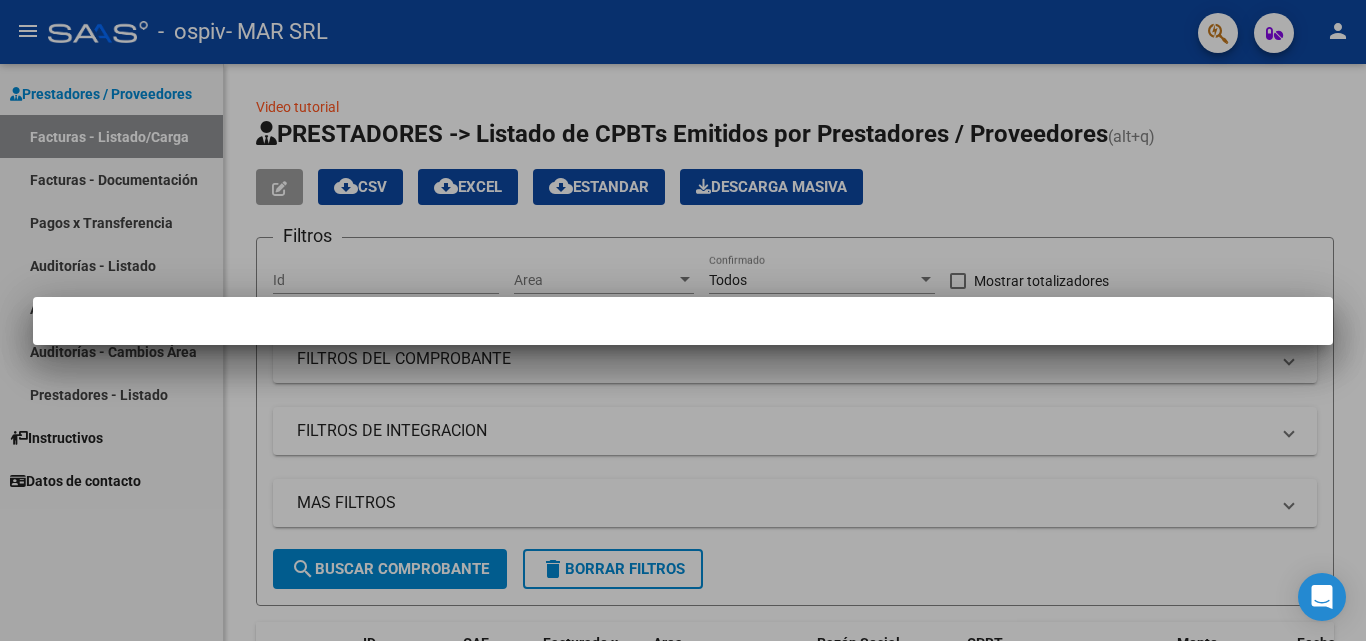 scroll, scrollTop: 0, scrollLeft: 0, axis: both 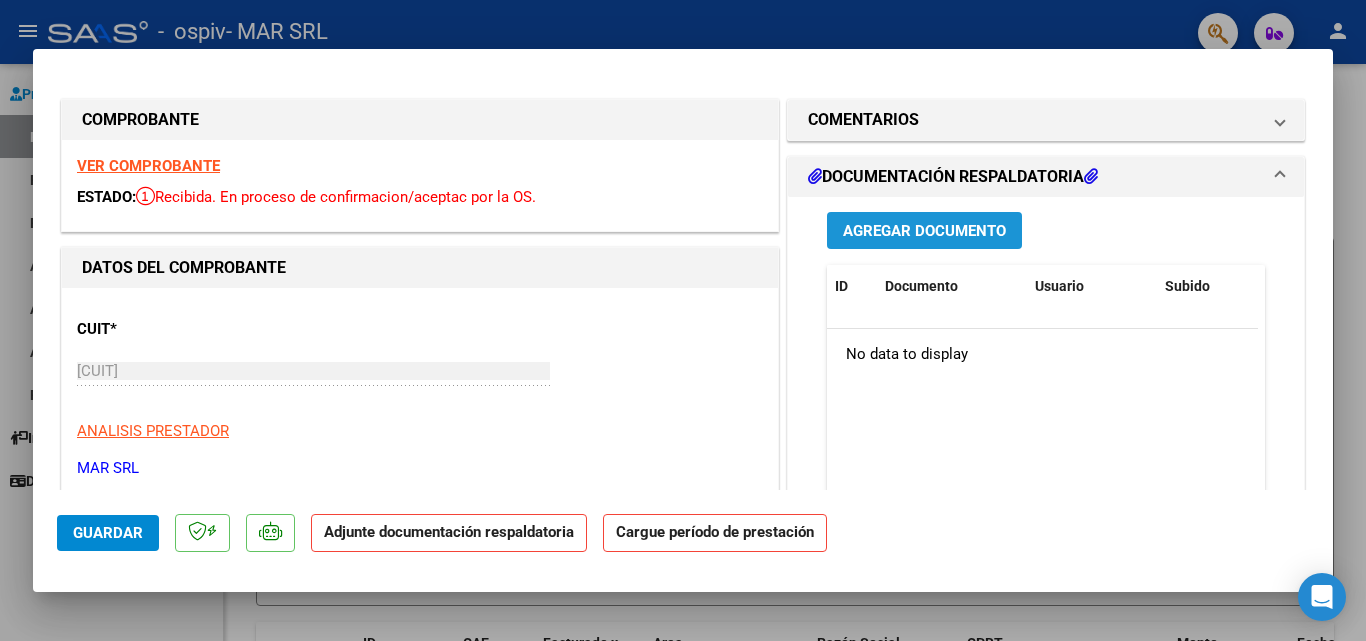 click on "Agregar Documento" at bounding box center [924, 231] 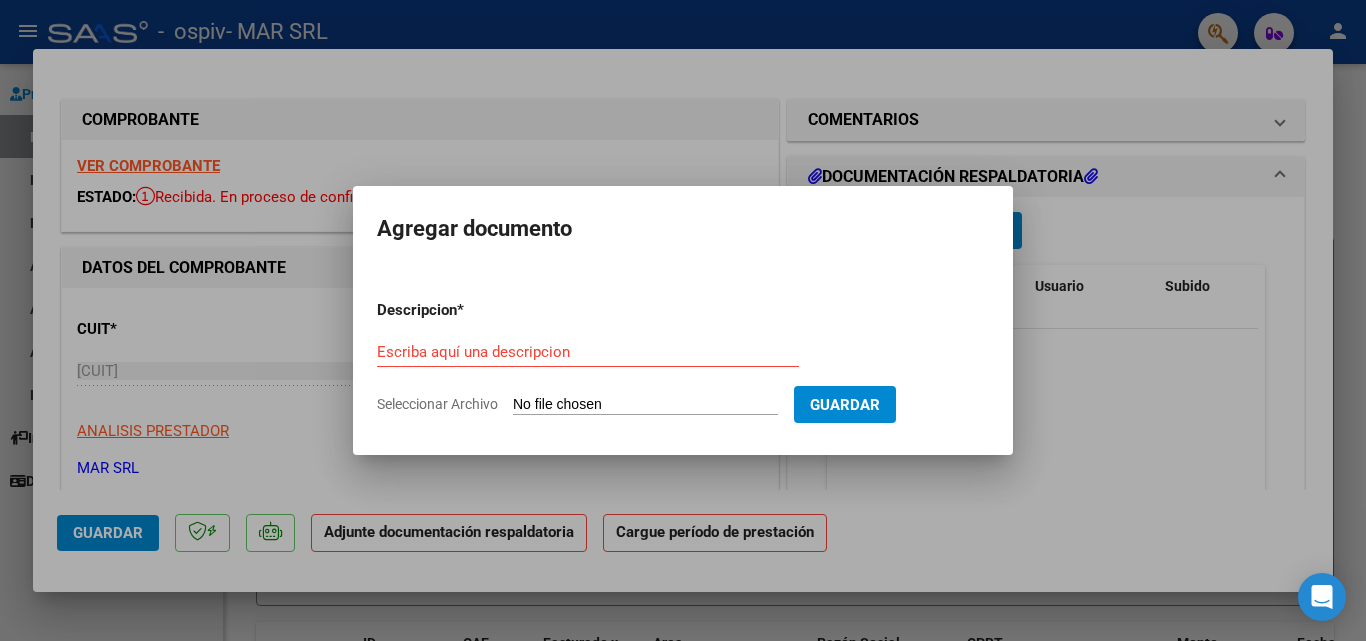 click on "Seleccionar Archivo" at bounding box center (645, 405) 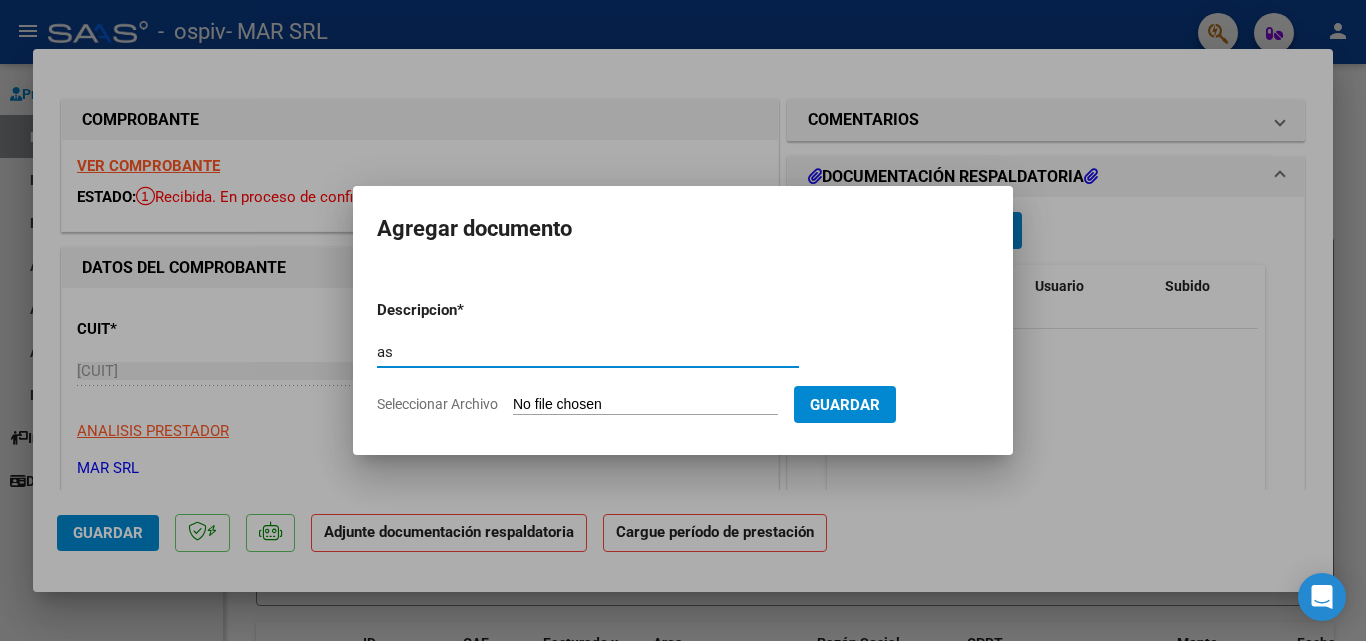 type on "a" 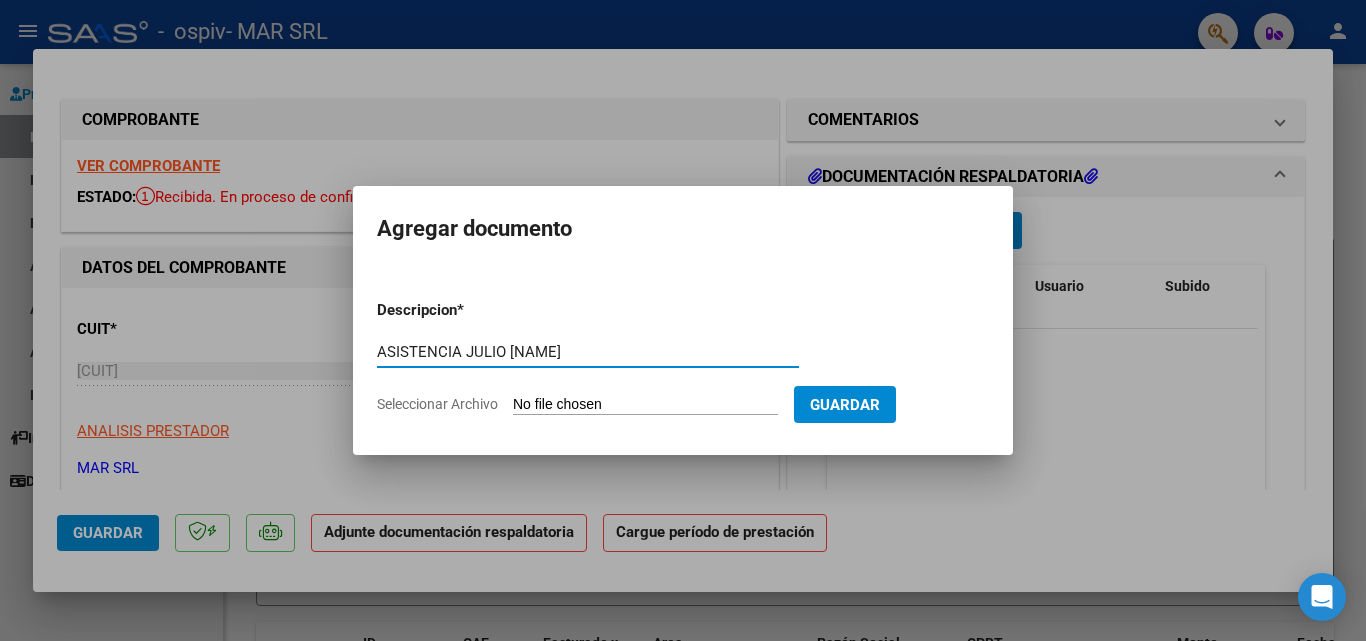 type on "ASISTENCIA JULIO [NAME]" 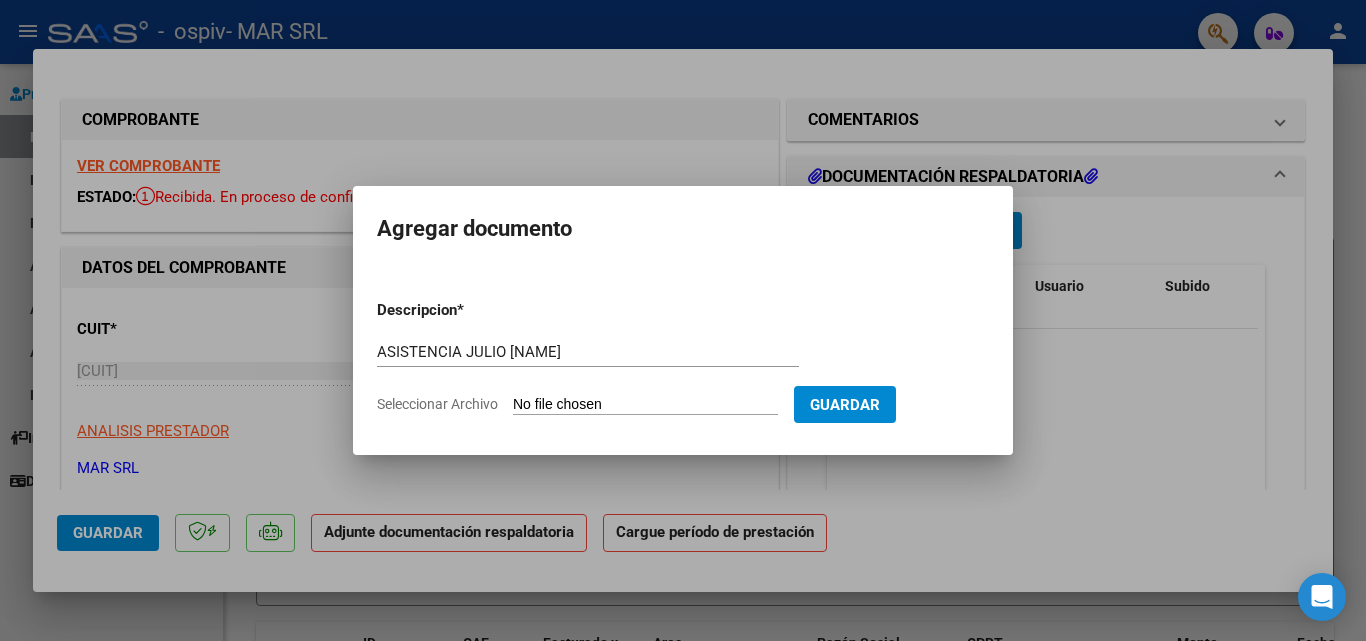 click on "Seleccionar Archivo" at bounding box center (645, 405) 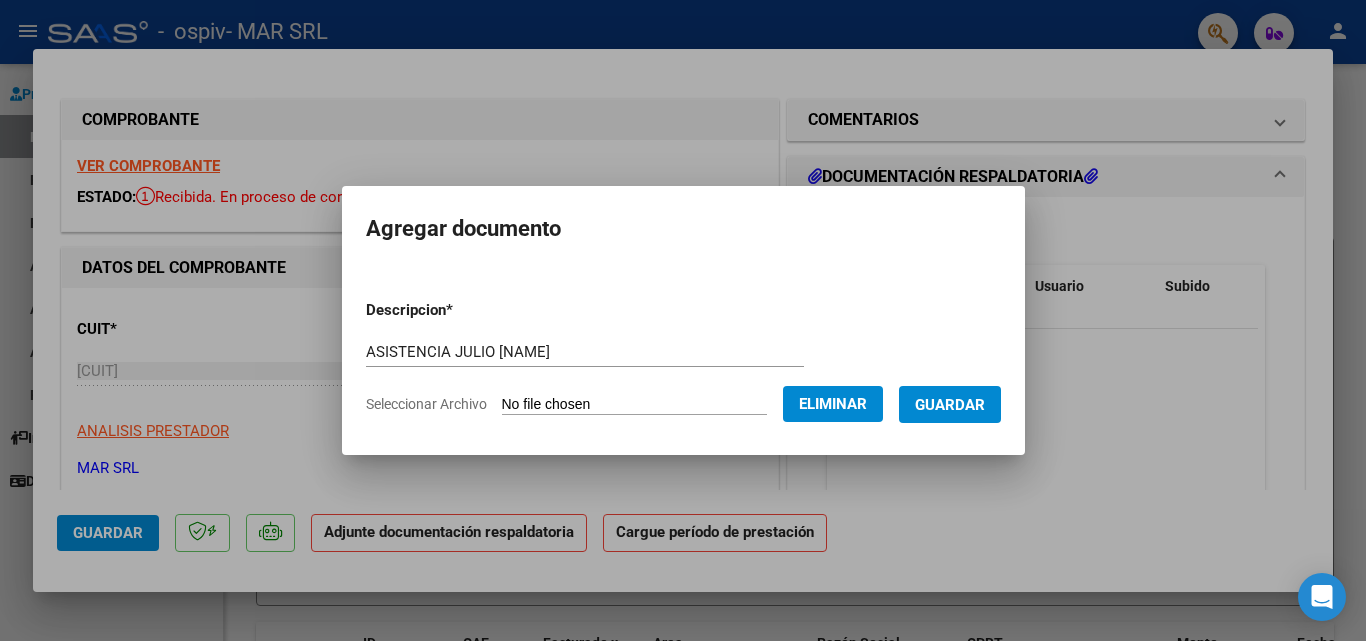 click on "Guardar" at bounding box center (950, 405) 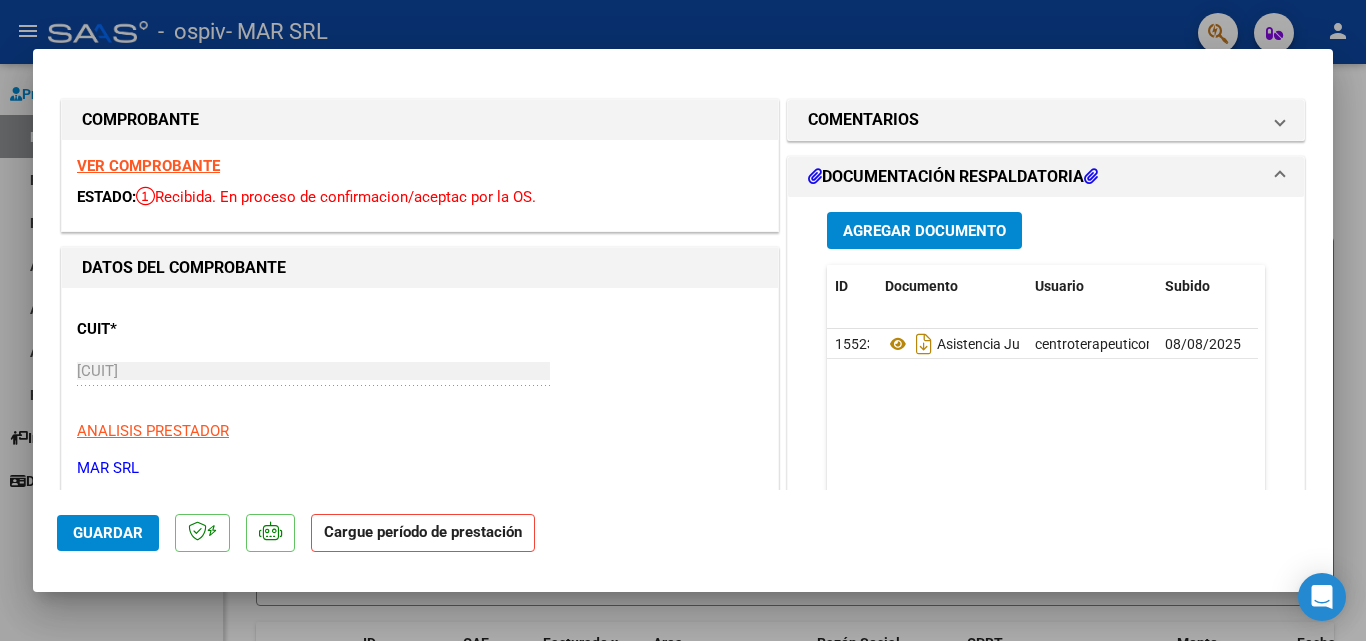 click on "Agregar Documento" at bounding box center [924, 231] 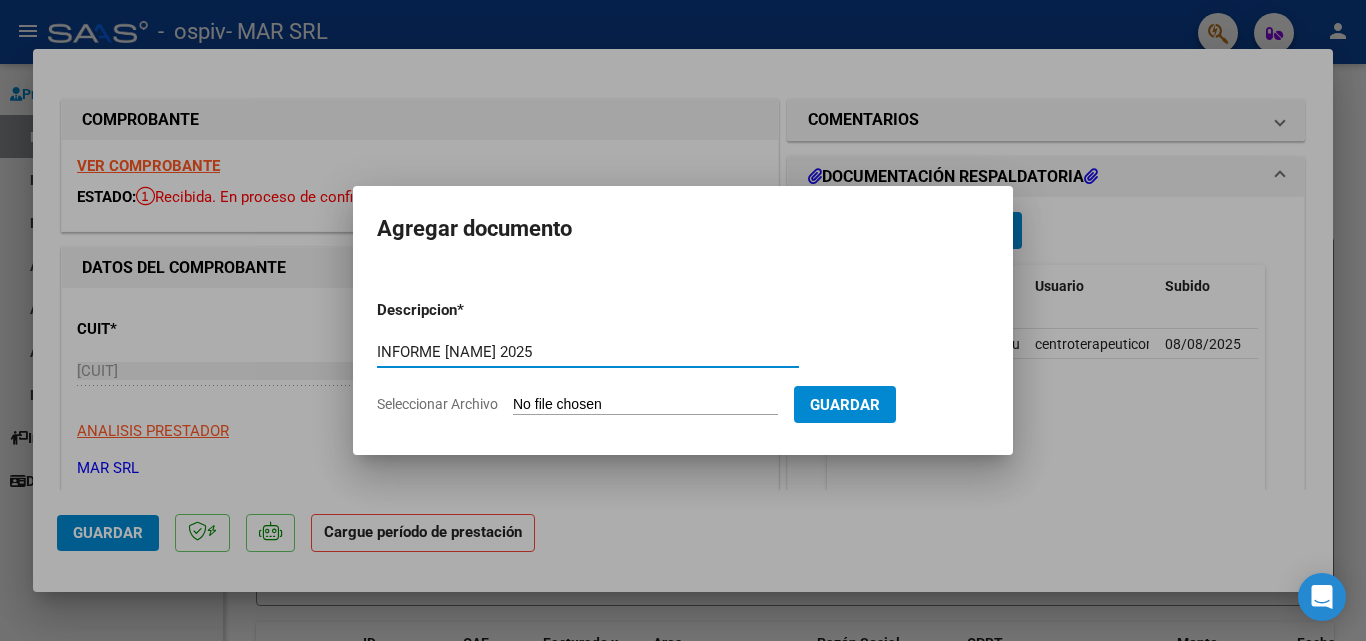 type on "INFORME [NAME] 2025" 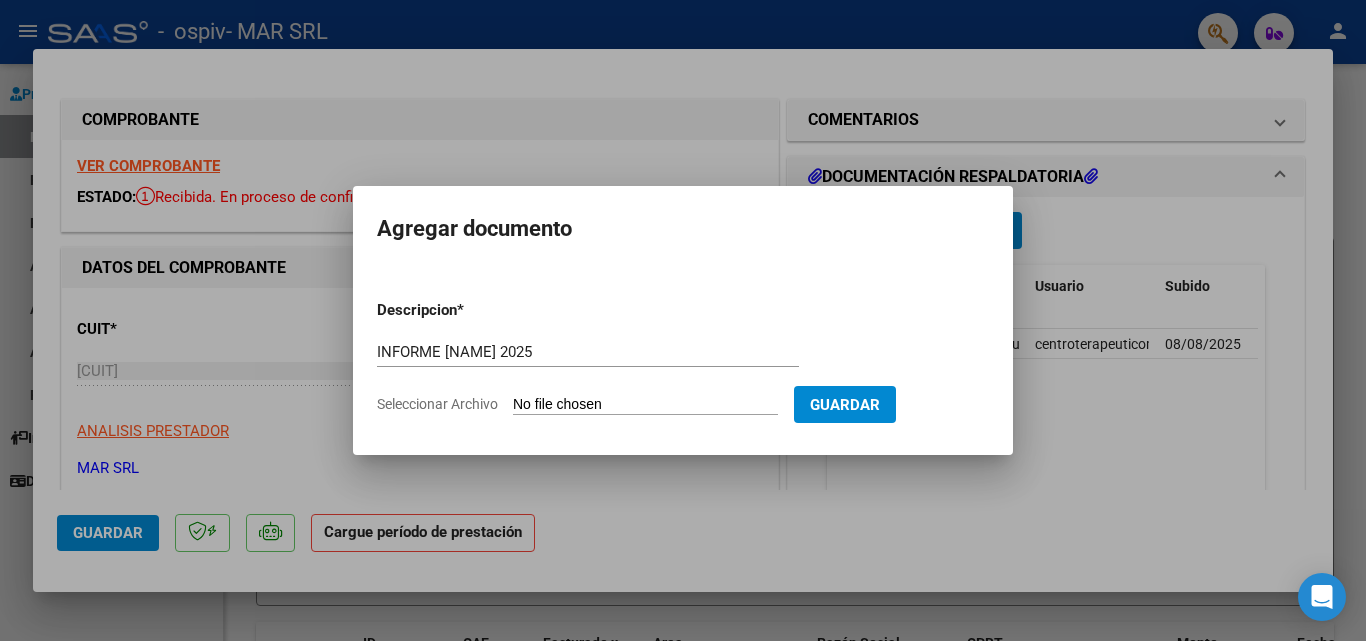 click on "Seleccionar Archivo" at bounding box center (645, 405) 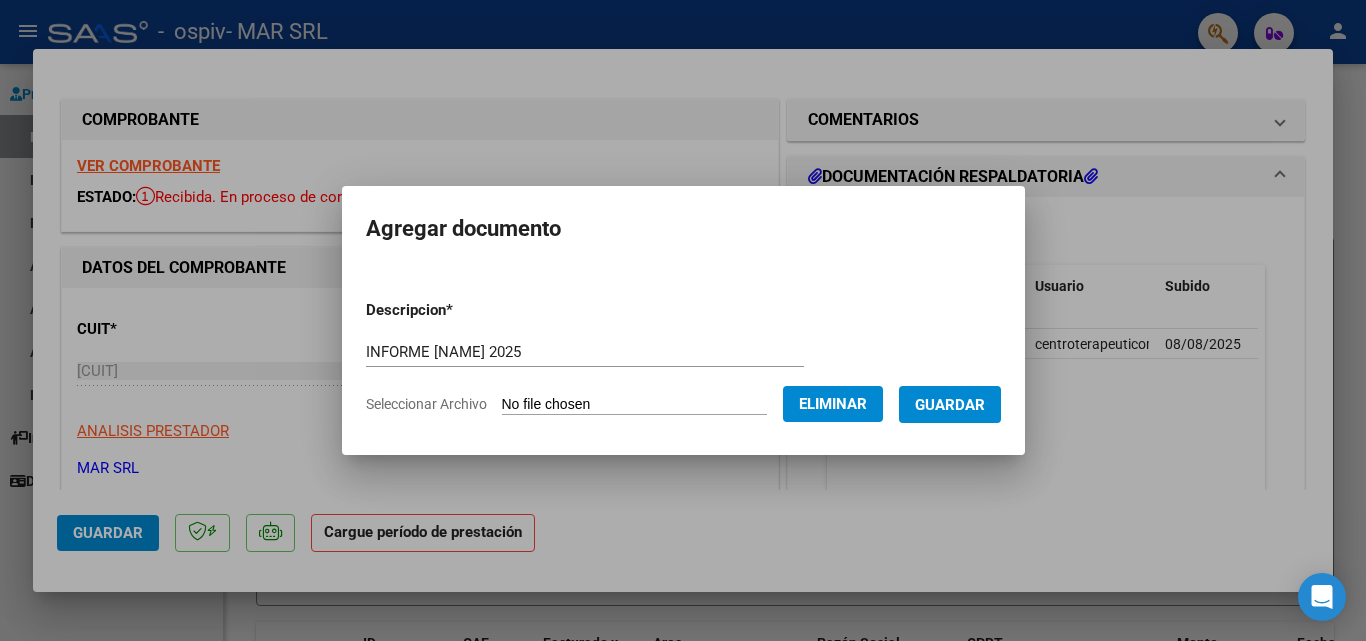 click on "Guardar" at bounding box center (950, 404) 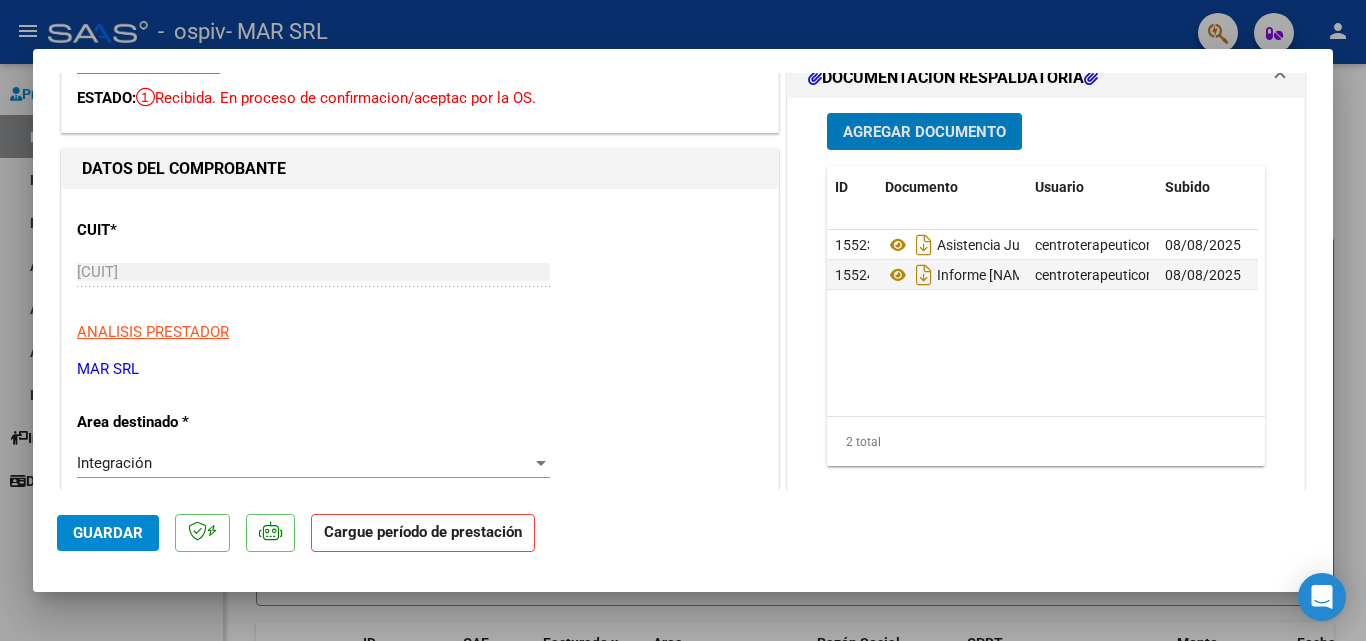 scroll, scrollTop: 0, scrollLeft: 0, axis: both 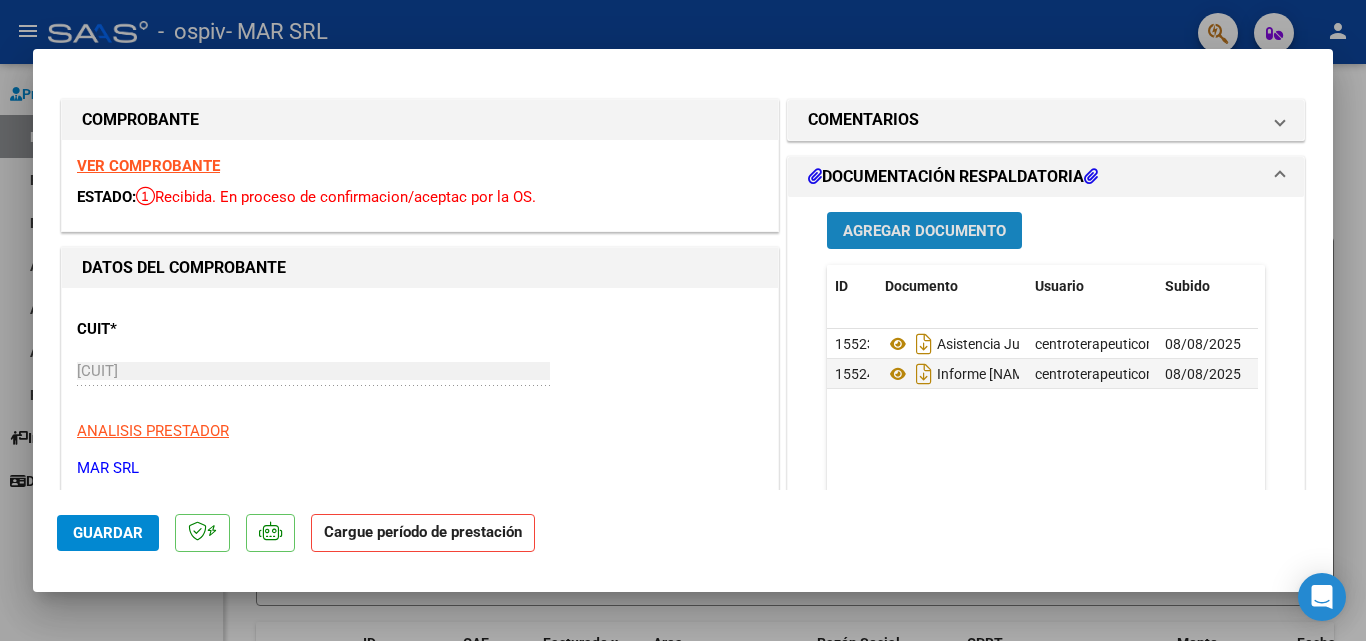 click on "Agregar Documento" at bounding box center (924, 231) 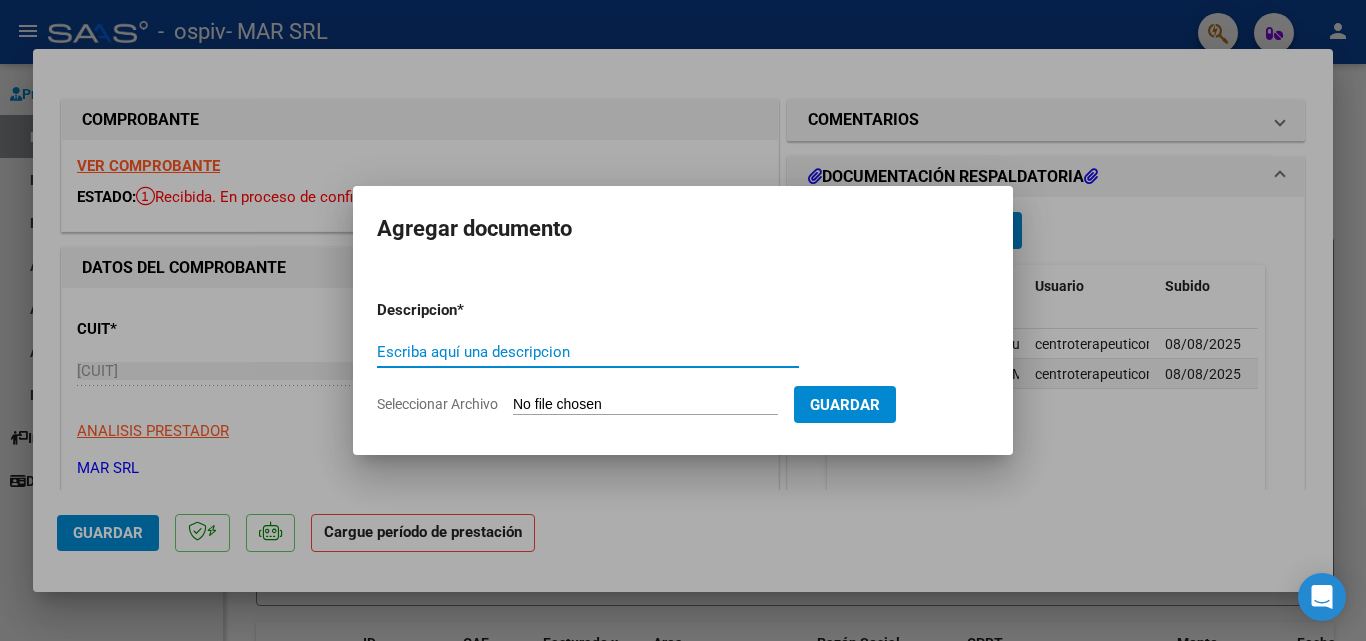 click on "Seleccionar Archivo" at bounding box center [645, 405] 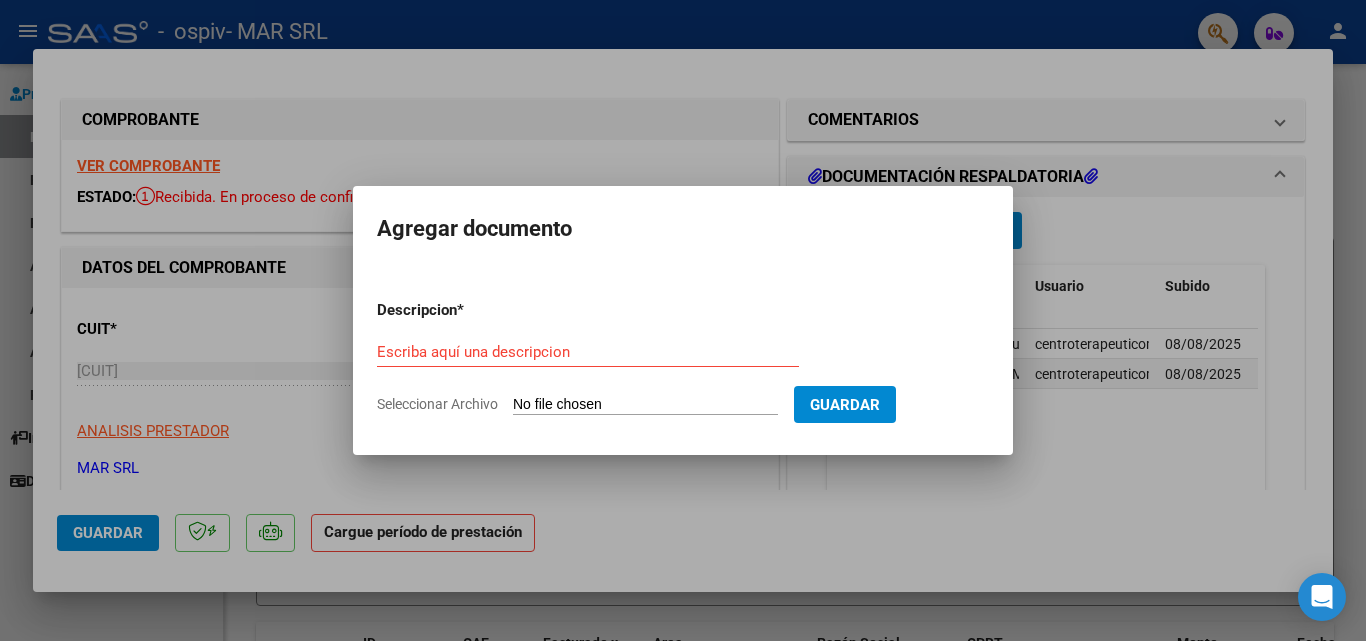 type on "C:\fakepath\ARRIETA JOSUE SAIE 2025 (1).pdf" 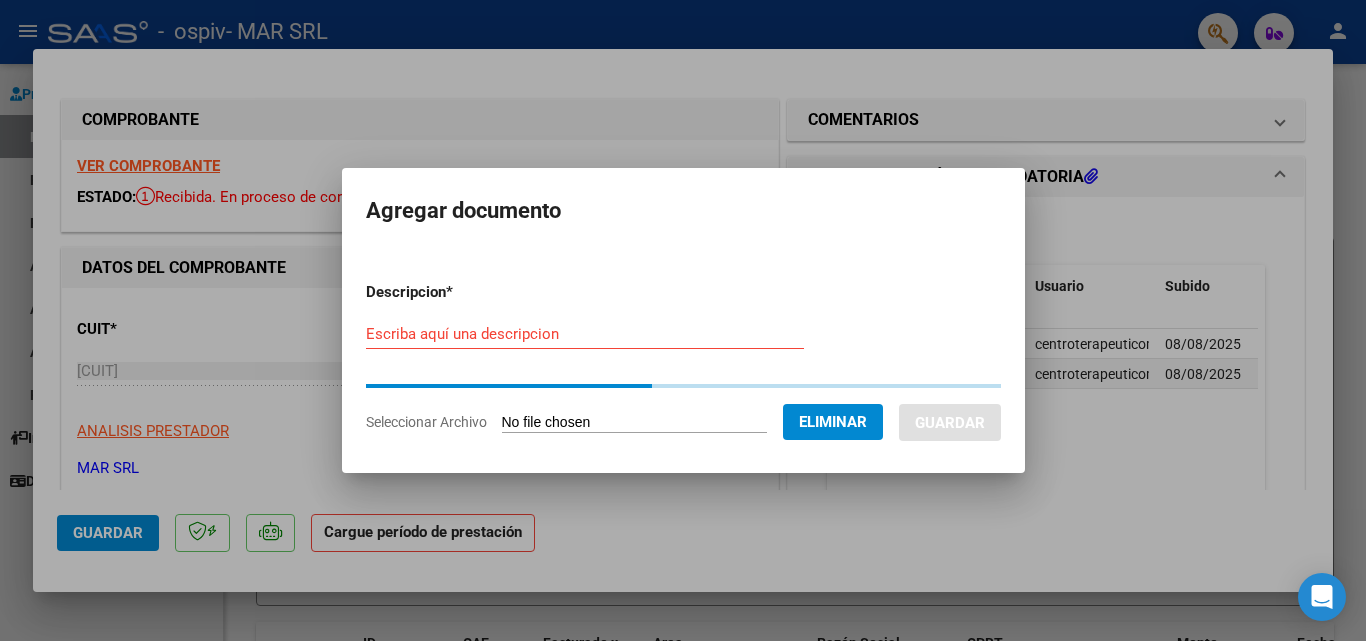 click on "Escriba aquí una descripcion" at bounding box center [585, 334] 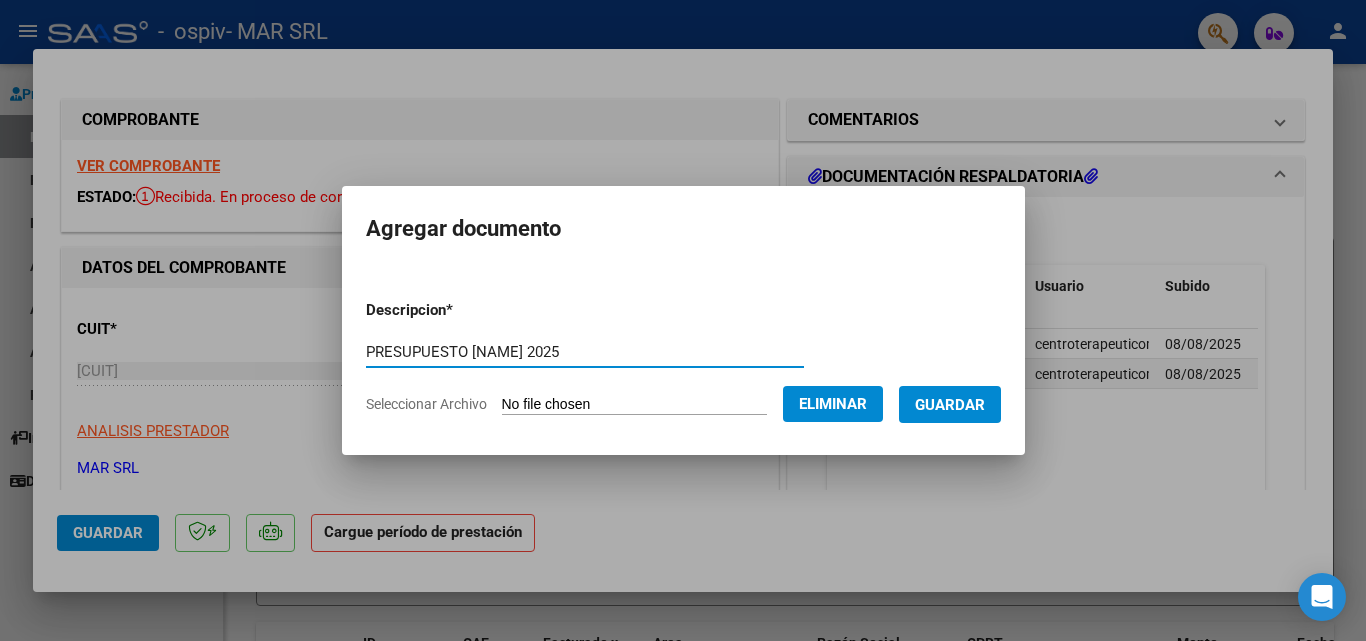 type on "PRESUPUESTO [NAME] 2025" 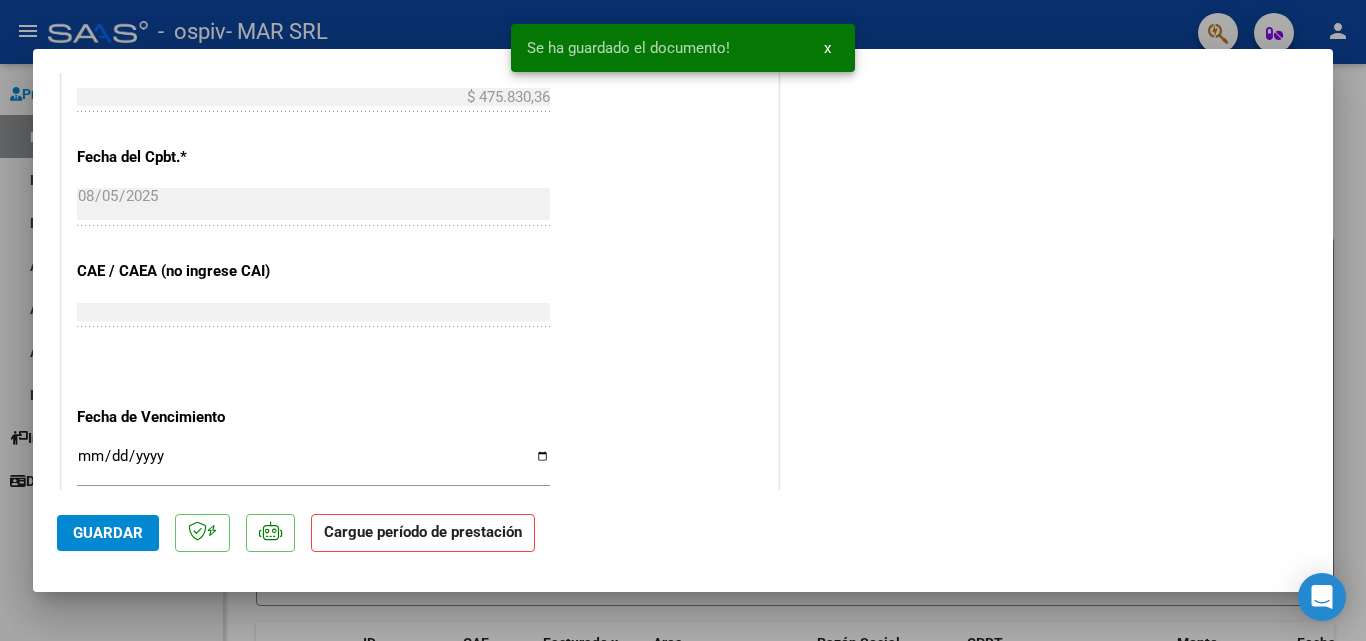 scroll, scrollTop: 1299, scrollLeft: 0, axis: vertical 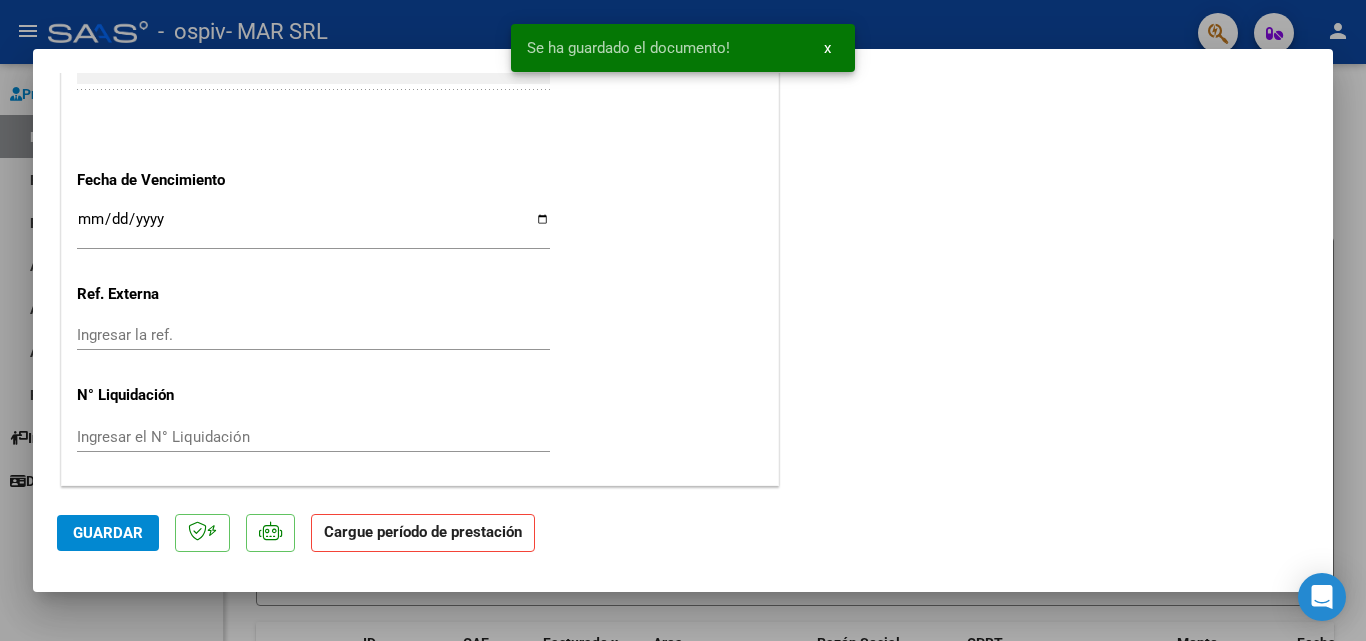 click on "Guardar" 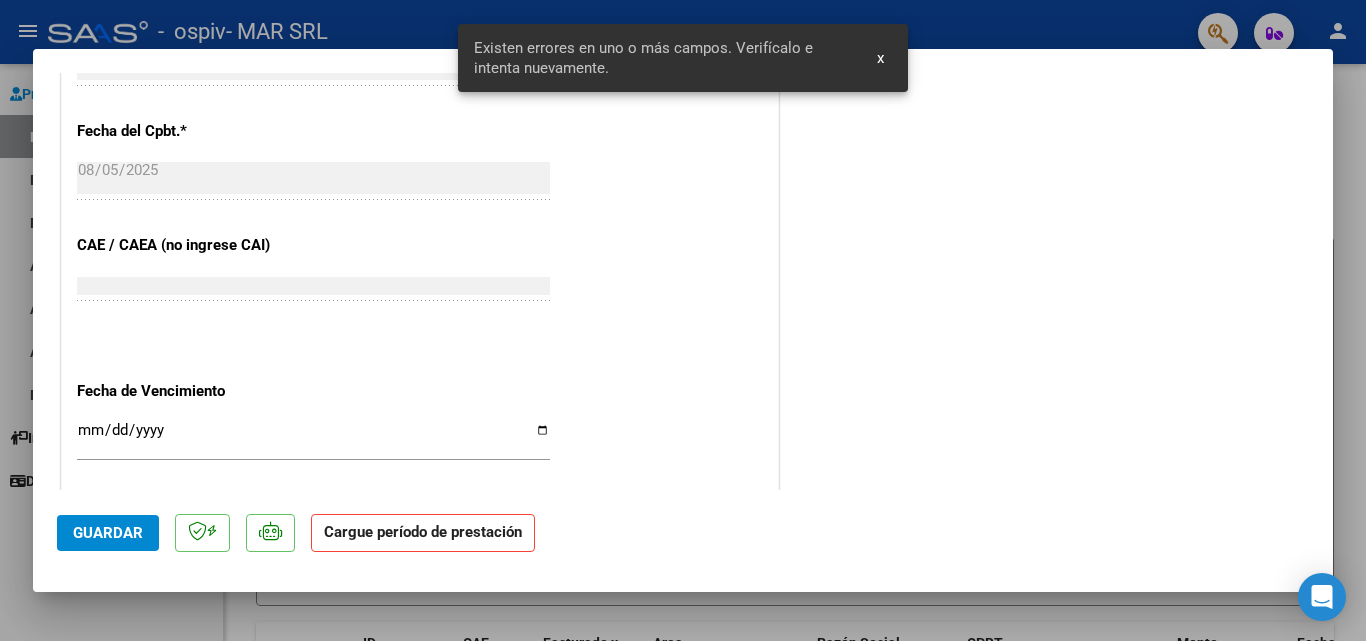 scroll, scrollTop: 392, scrollLeft: 0, axis: vertical 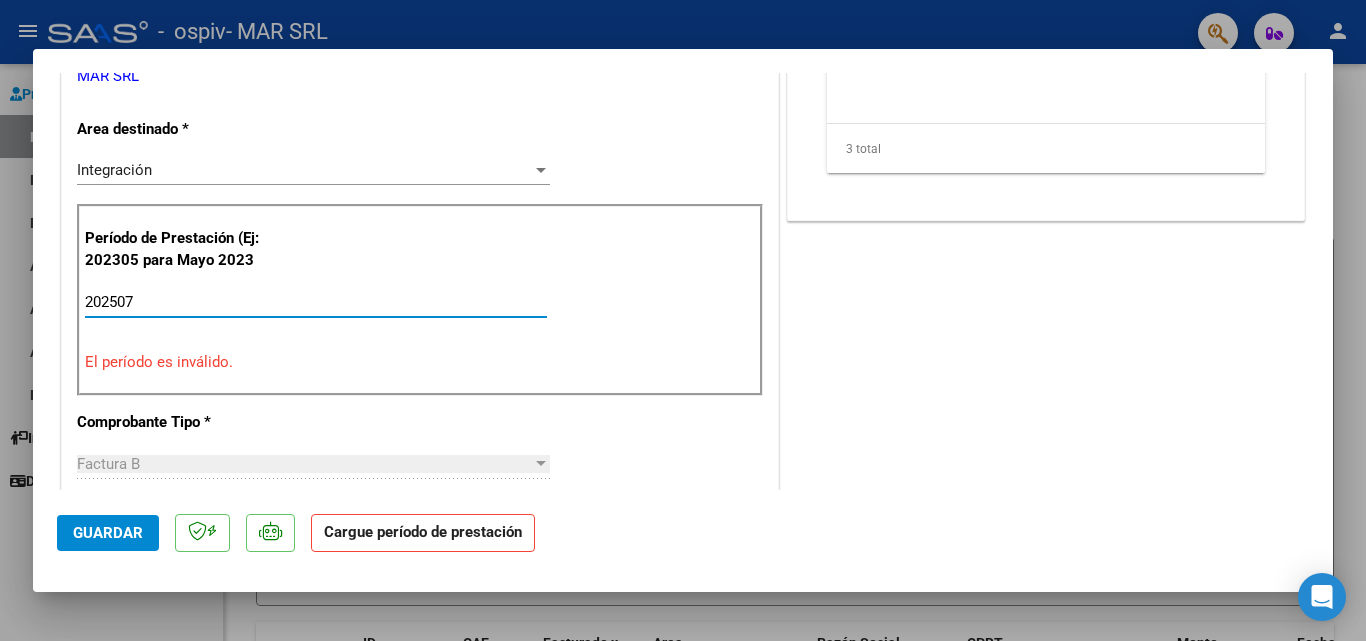 click on "202507" at bounding box center (316, 302) 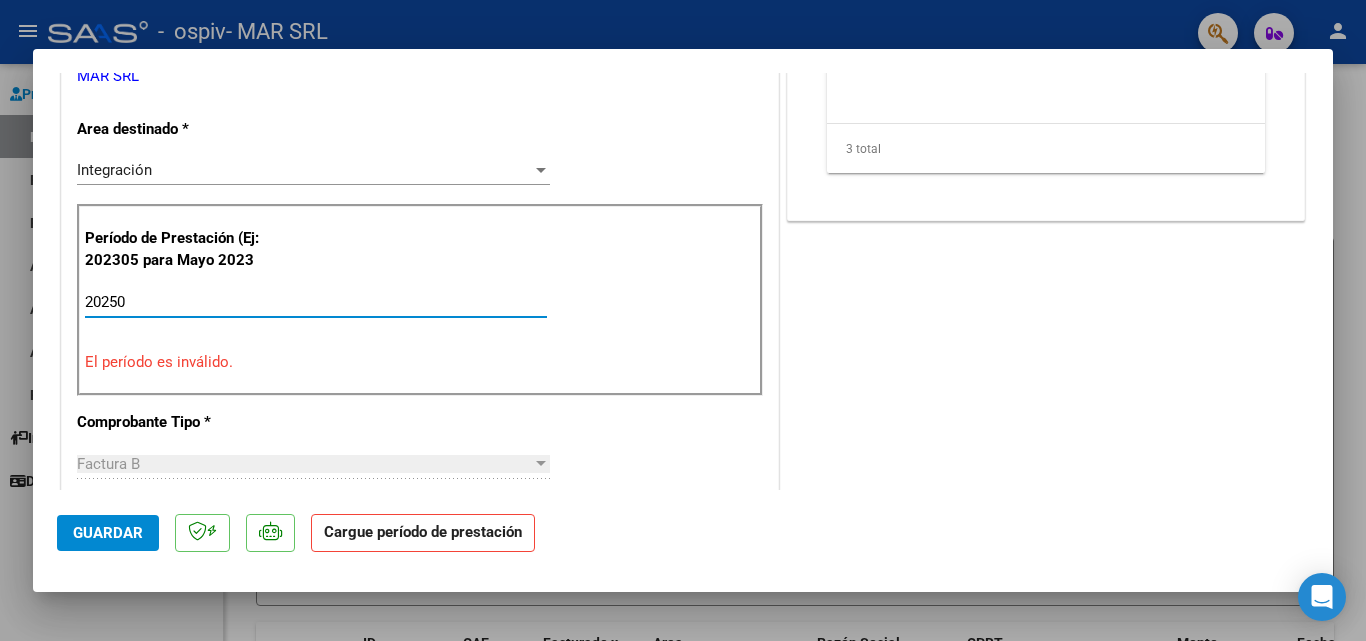 type on "202507" 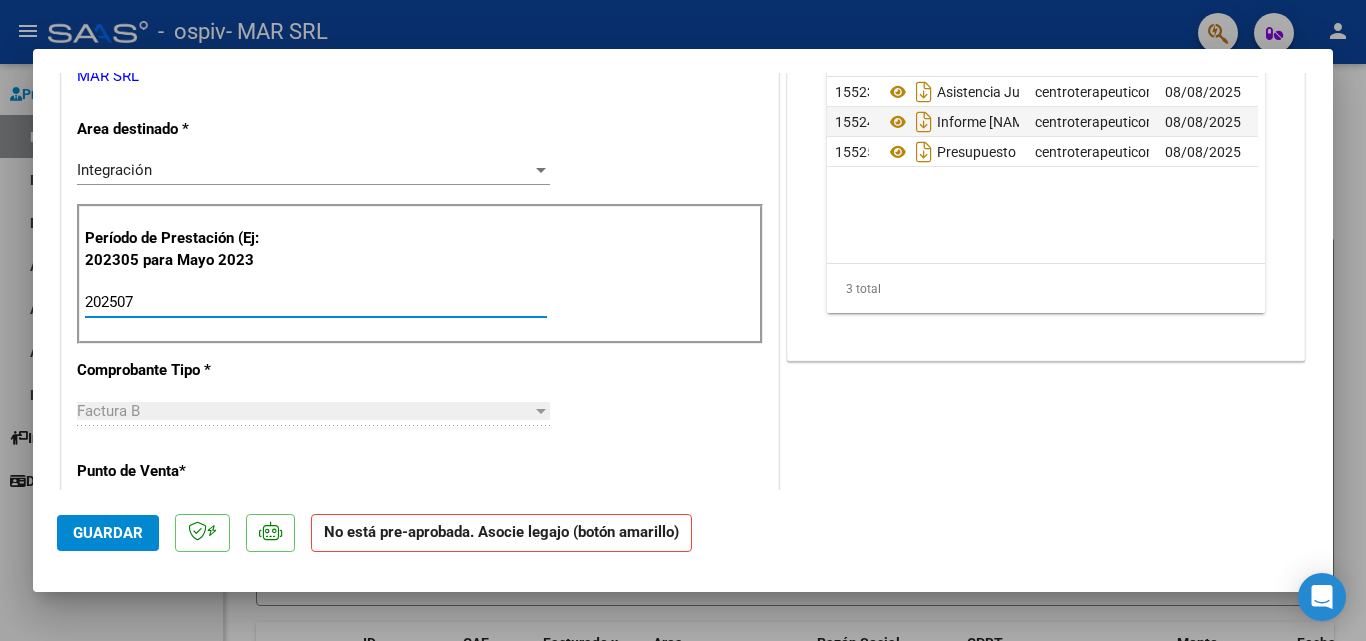 click on "Guardar" 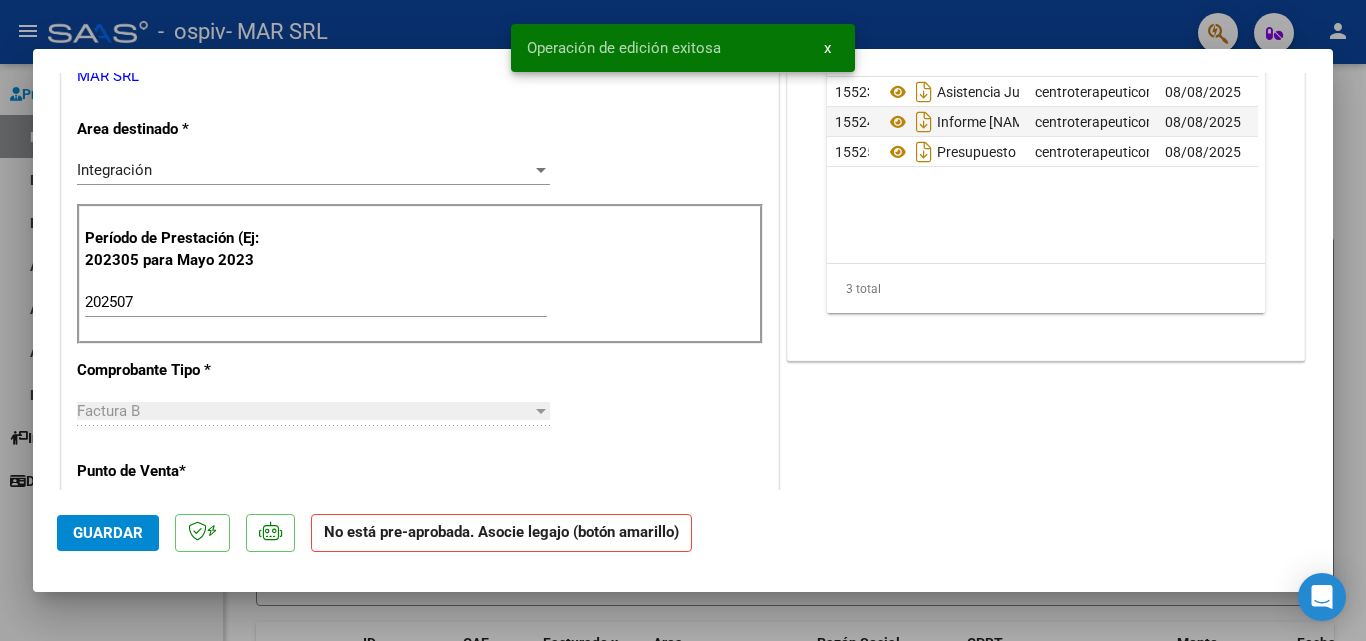 click at bounding box center (683, 320) 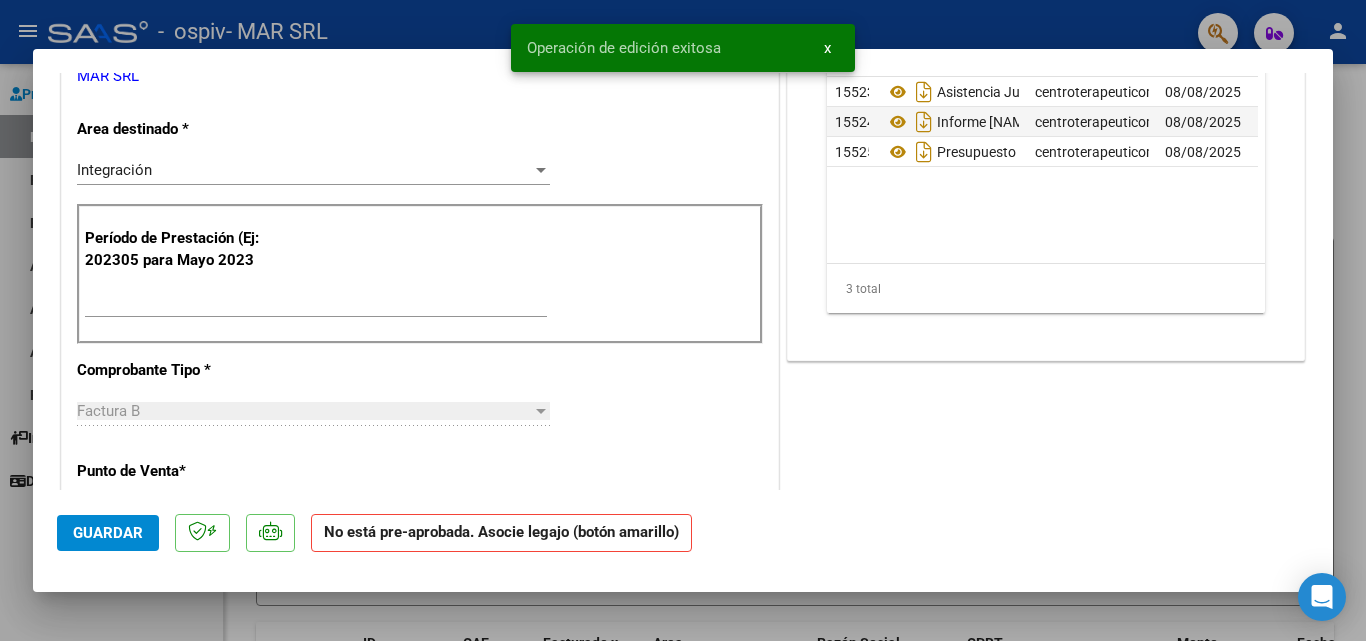 scroll, scrollTop: 402, scrollLeft: 0, axis: vertical 